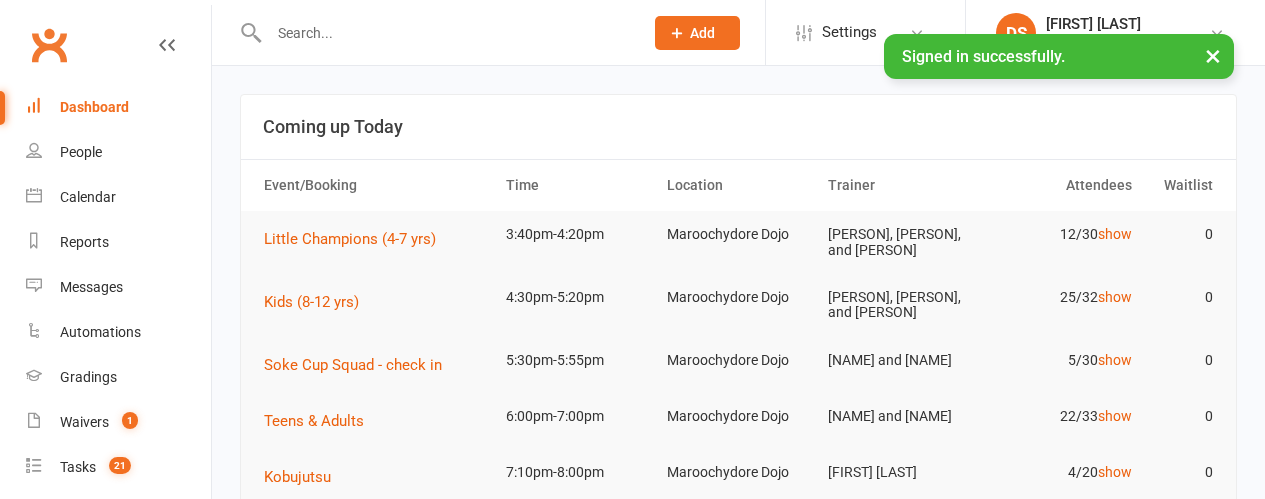 scroll, scrollTop: 0, scrollLeft: 0, axis: both 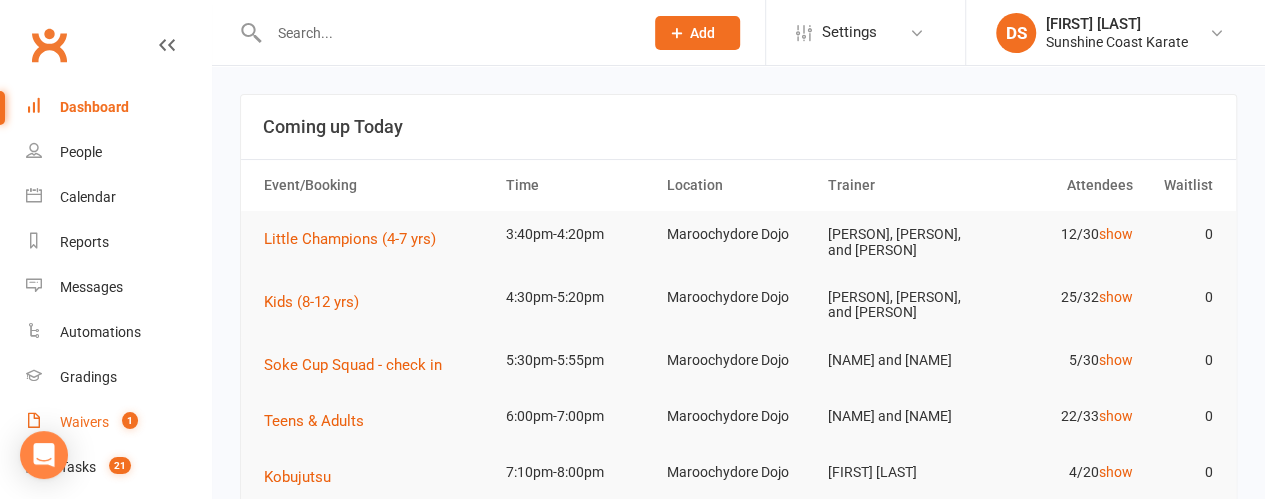 click on "Waivers" at bounding box center (84, 422) 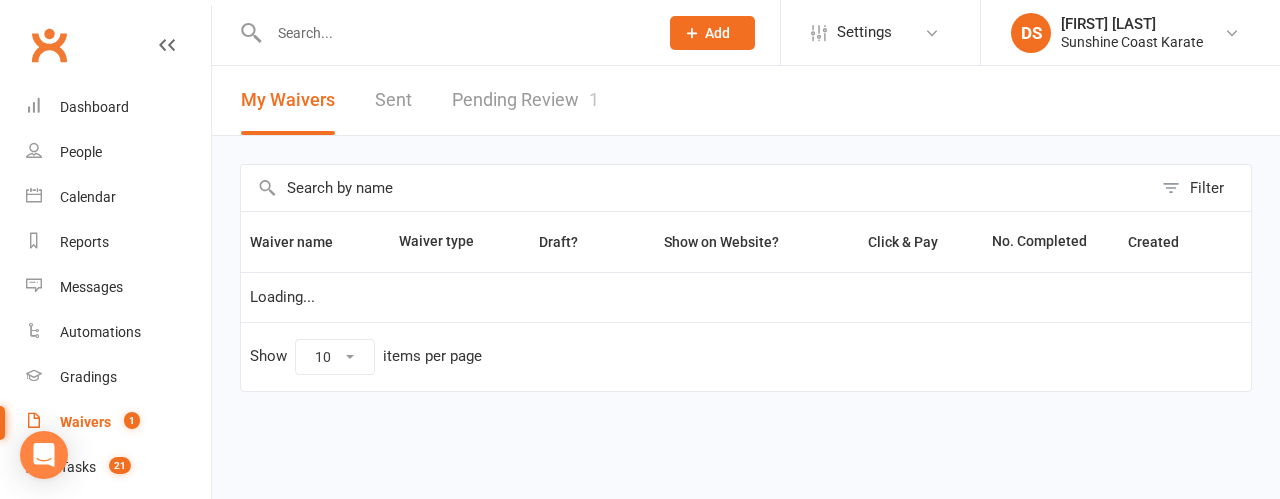 select on "100" 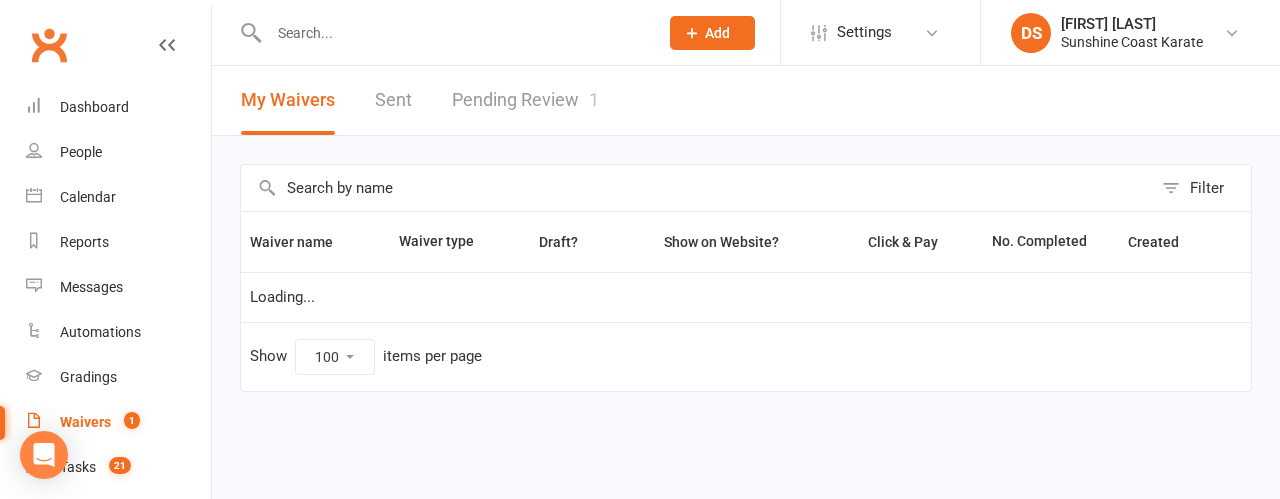 click on "Pending Review 1" at bounding box center (525, 100) 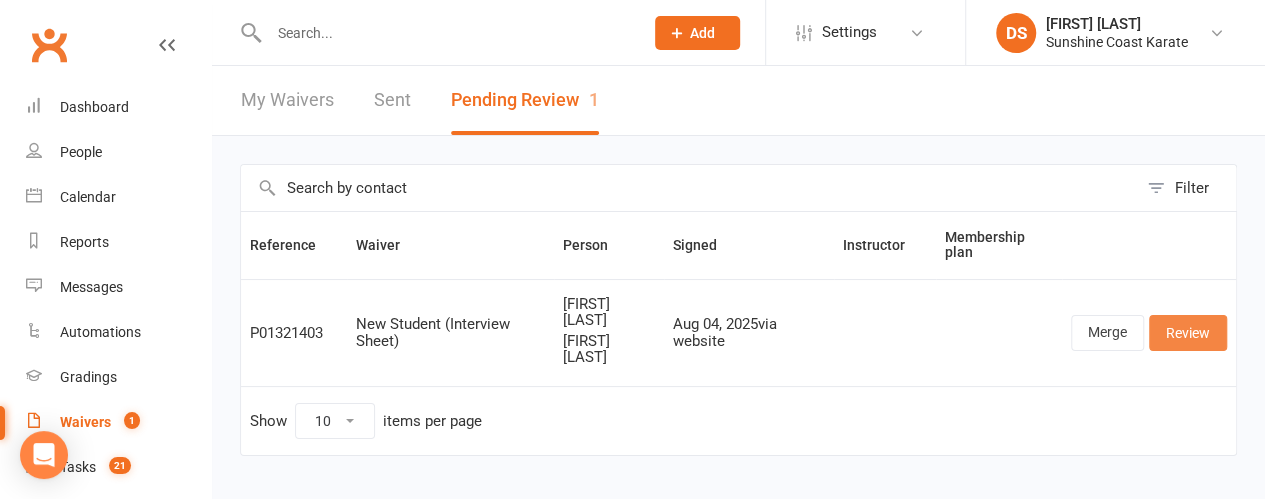 click on "Review" at bounding box center (1188, 333) 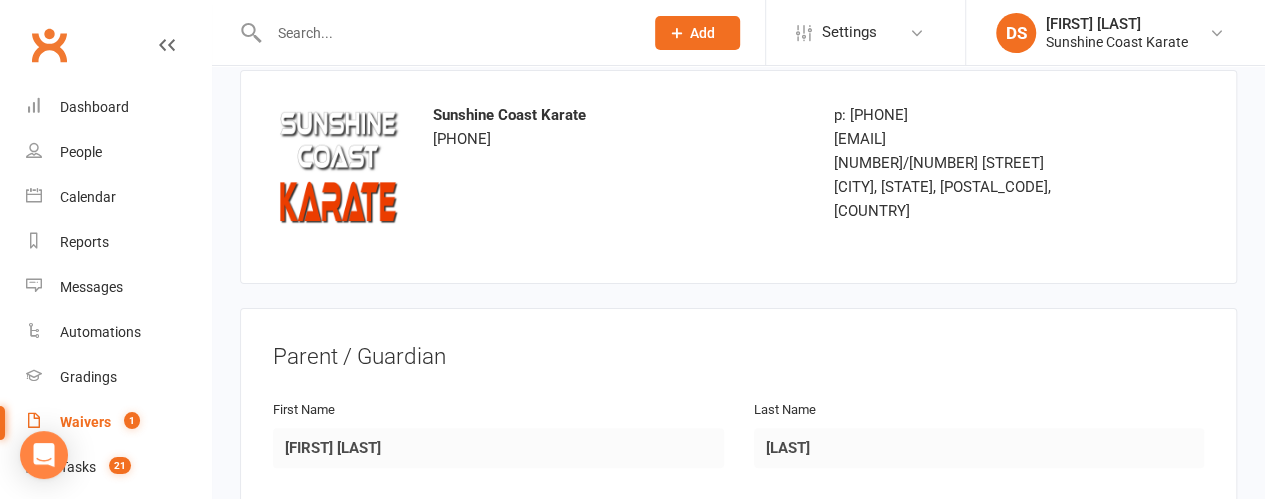 scroll, scrollTop: 0, scrollLeft: 0, axis: both 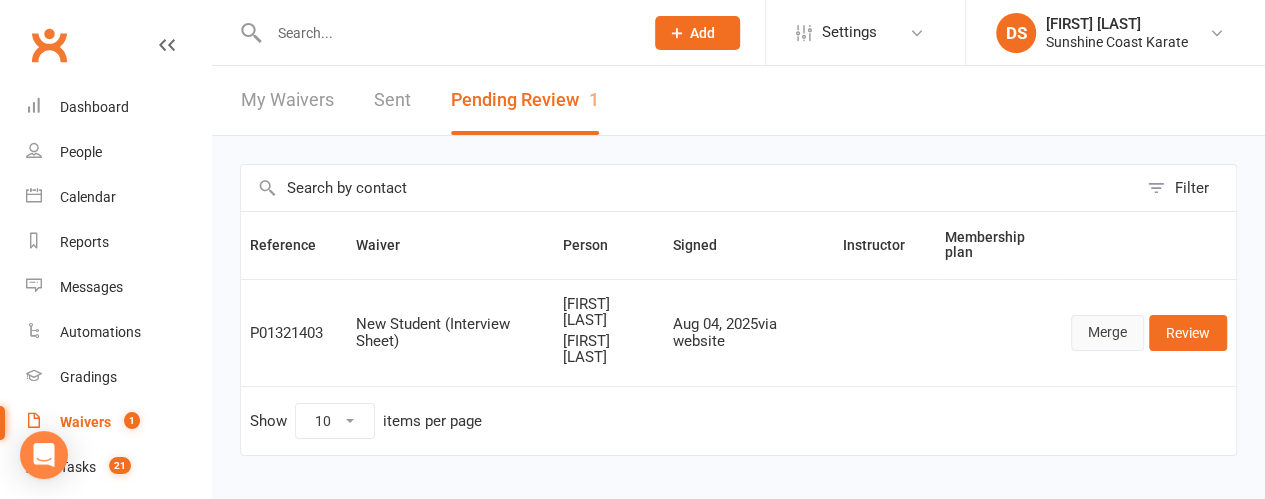 click on "Merge" at bounding box center [1107, 333] 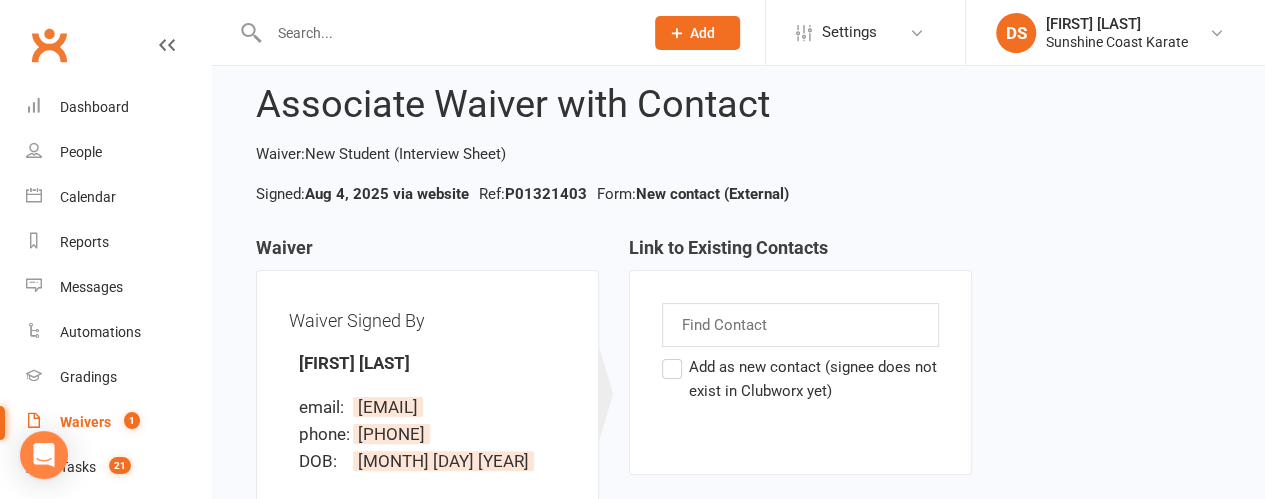 scroll, scrollTop: 0, scrollLeft: 0, axis: both 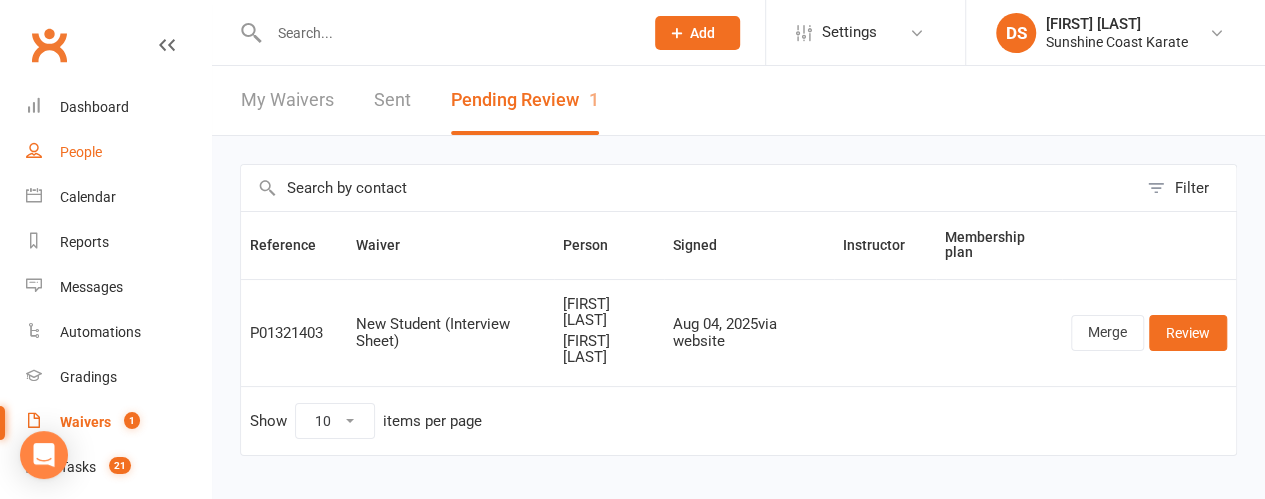 click on "People" at bounding box center (118, 152) 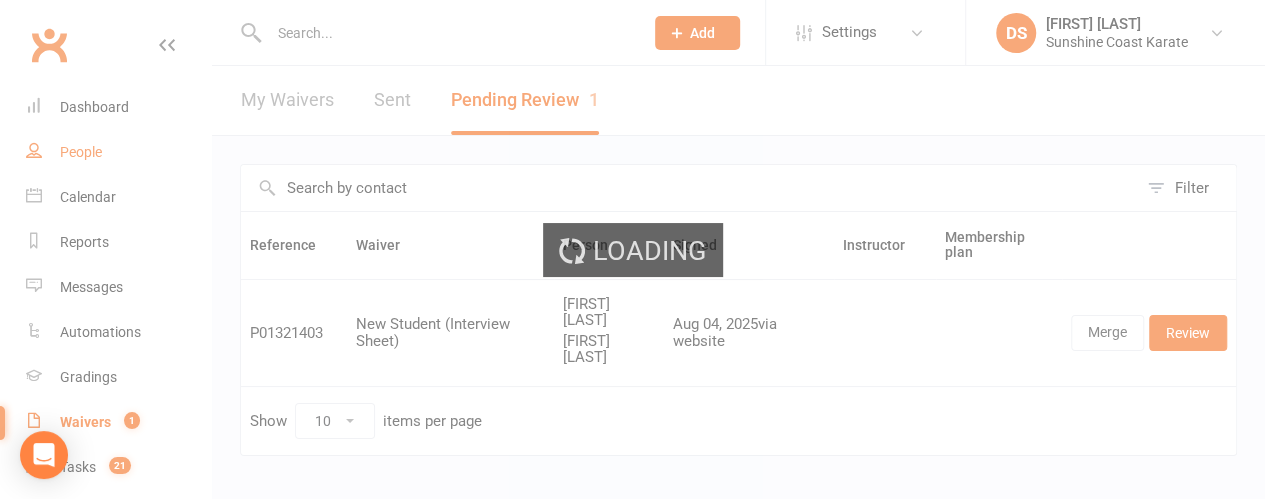 select on "100" 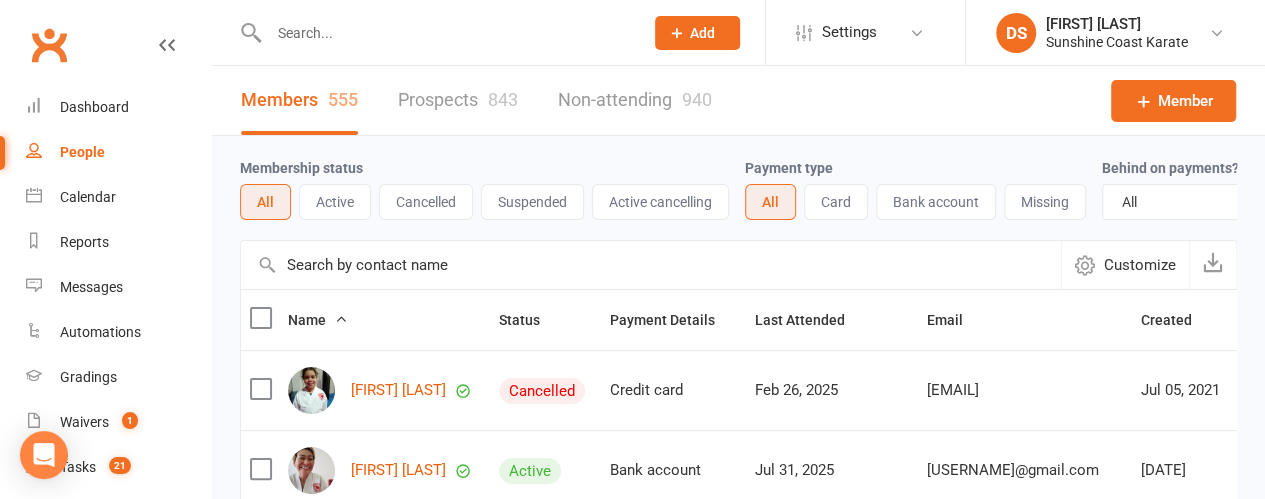 click on "Prospects 843" at bounding box center (458, 100) 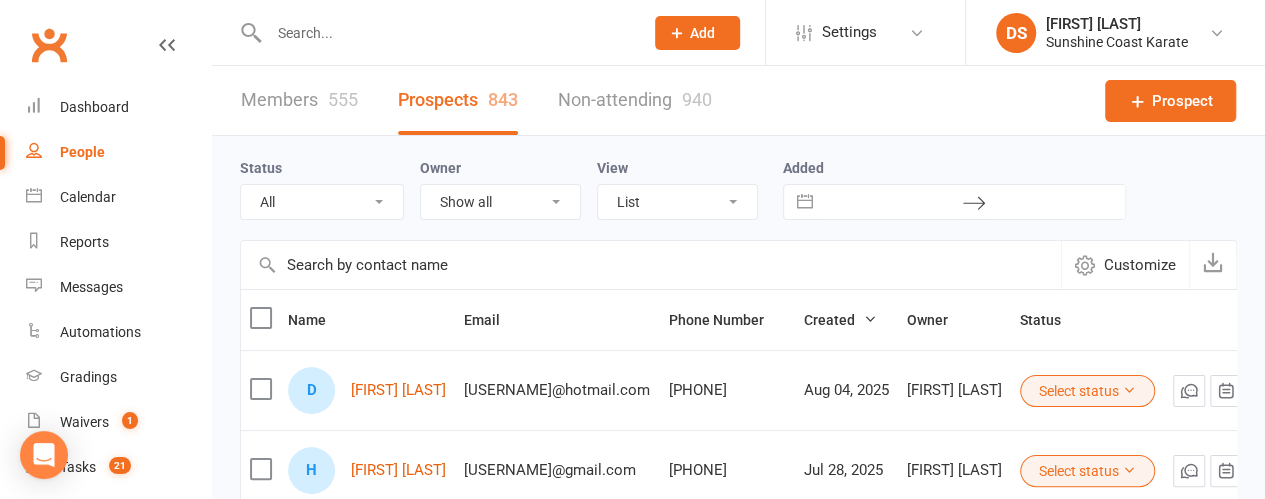 click at bounding box center (651, 265) 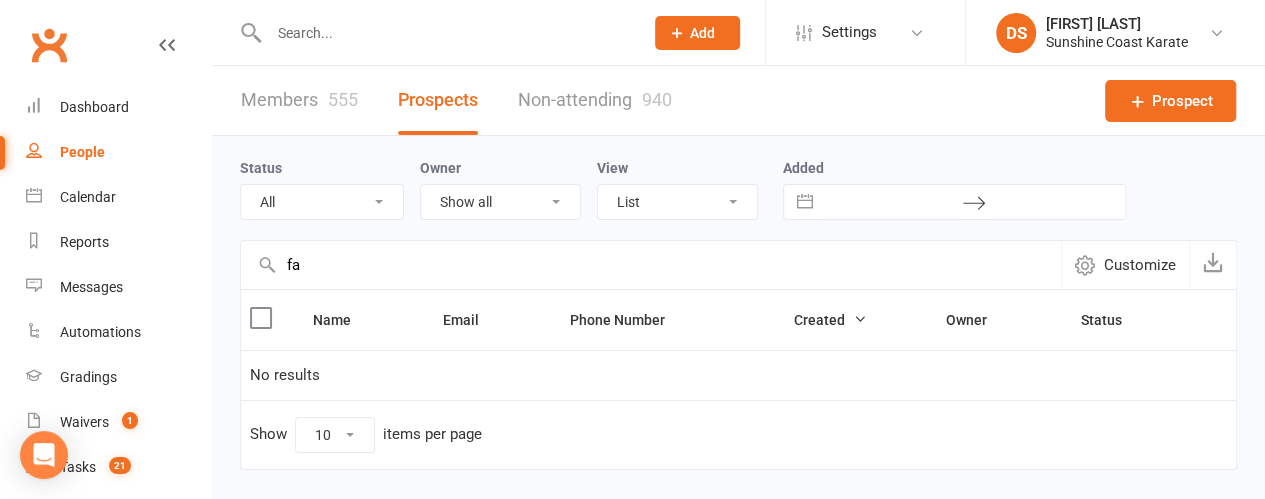 type on "f" 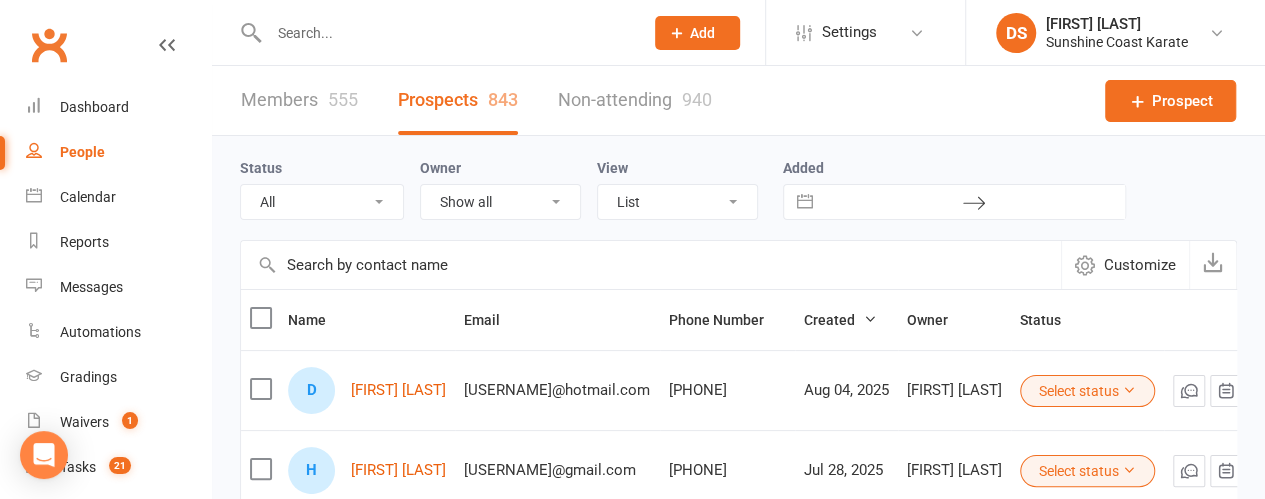 click at bounding box center [651, 265] 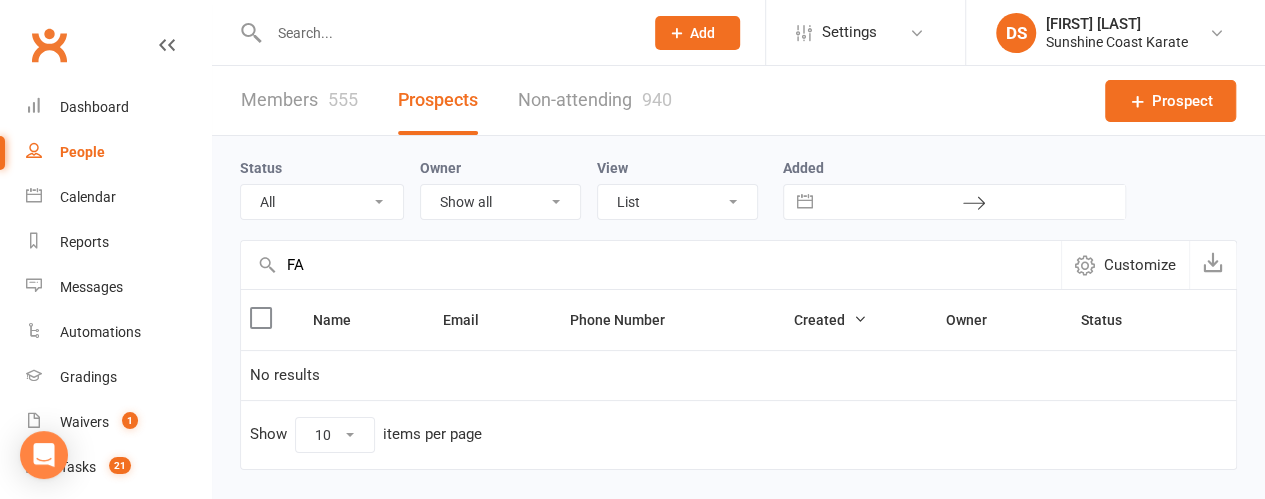 type on "F" 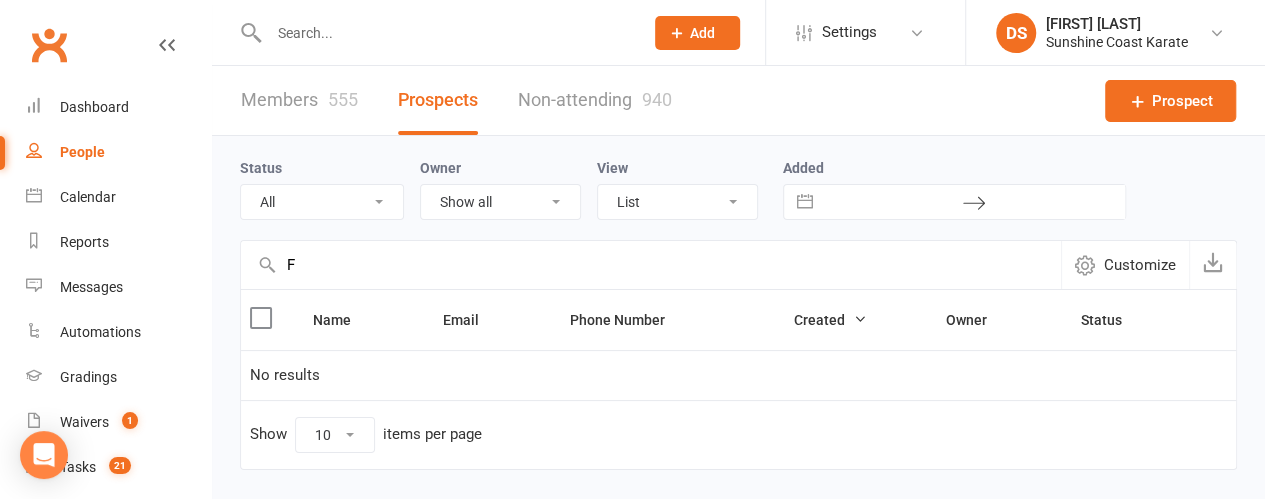type 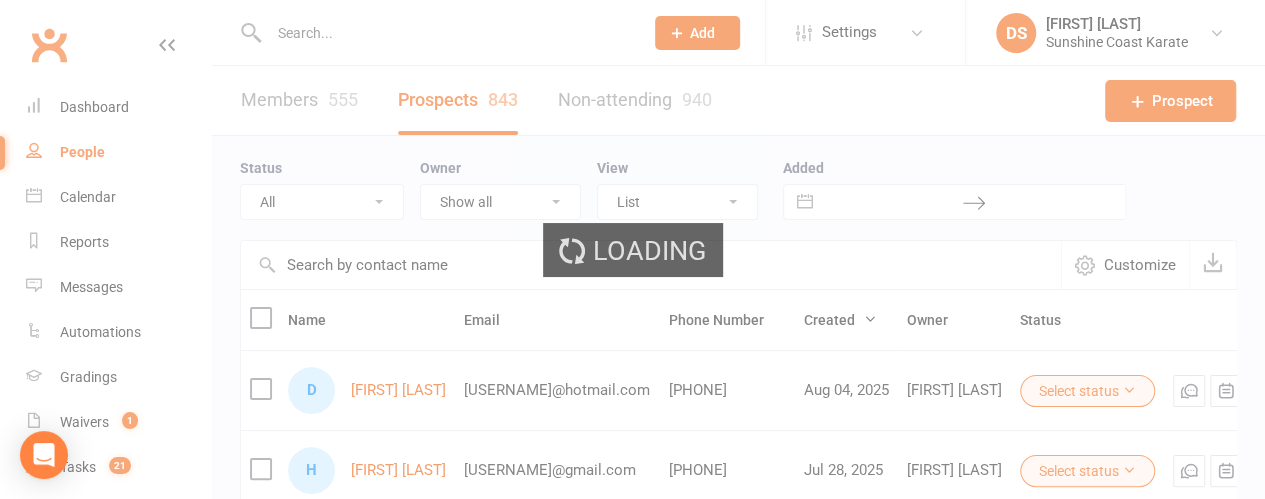 select on "100" 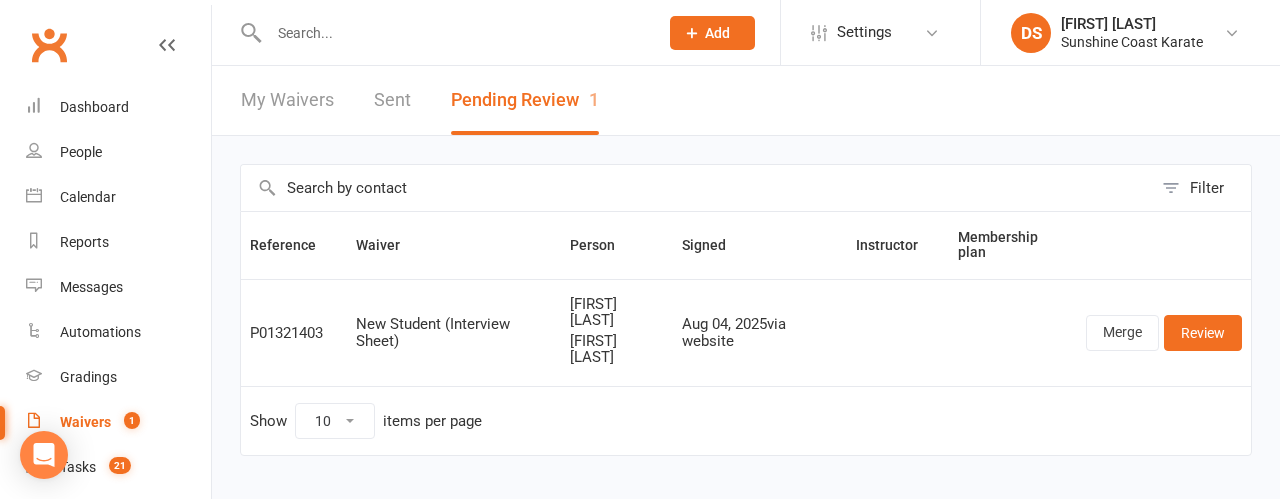 select on "100" 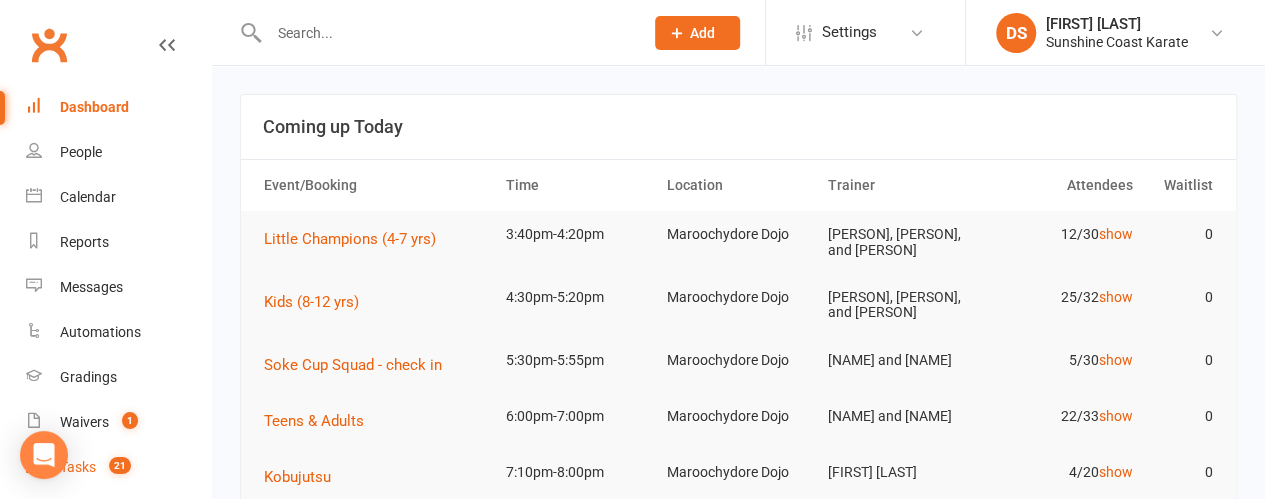 click on "Tasks" at bounding box center (78, 467) 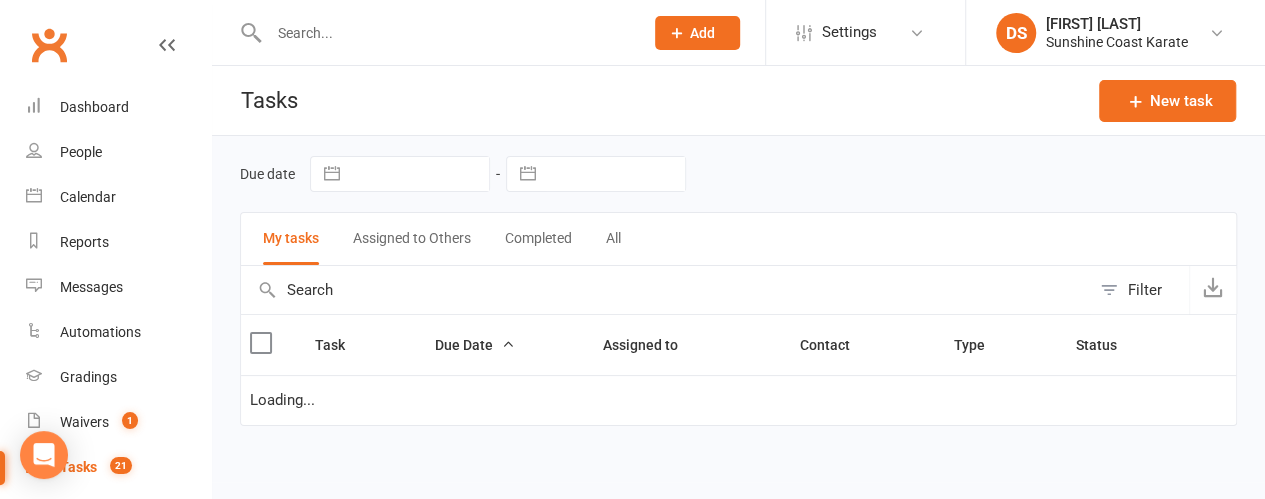 select on "started" 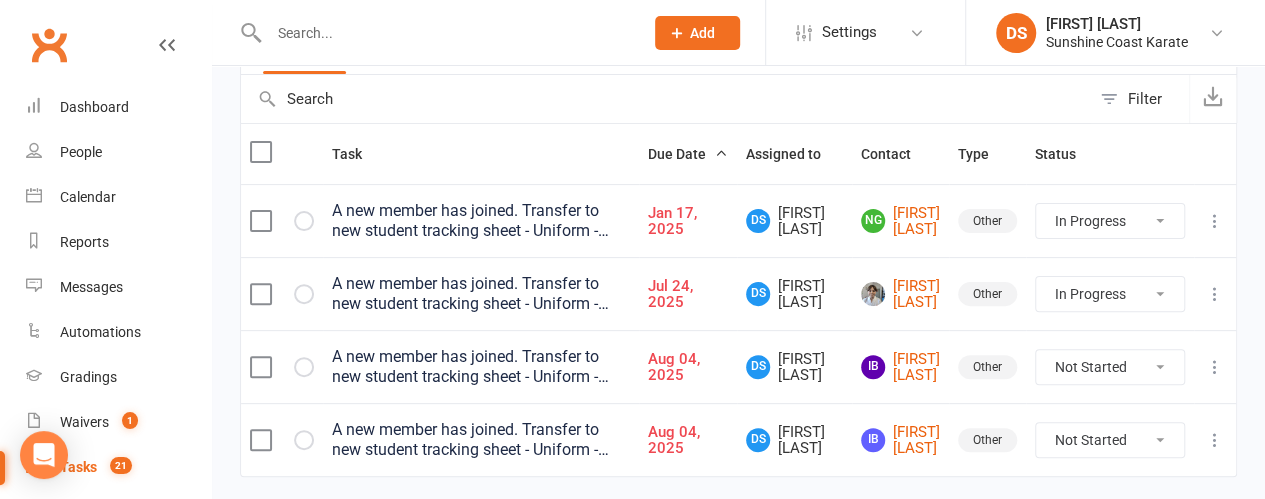 scroll, scrollTop: 200, scrollLeft: 0, axis: vertical 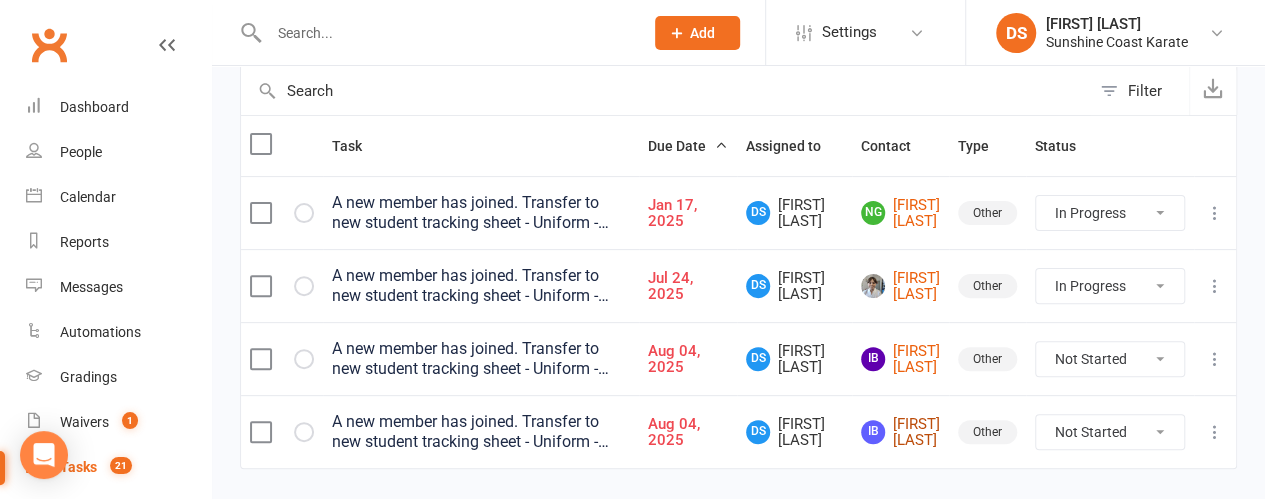 click on "IB Inaya Benbrahim" at bounding box center (900, 432) 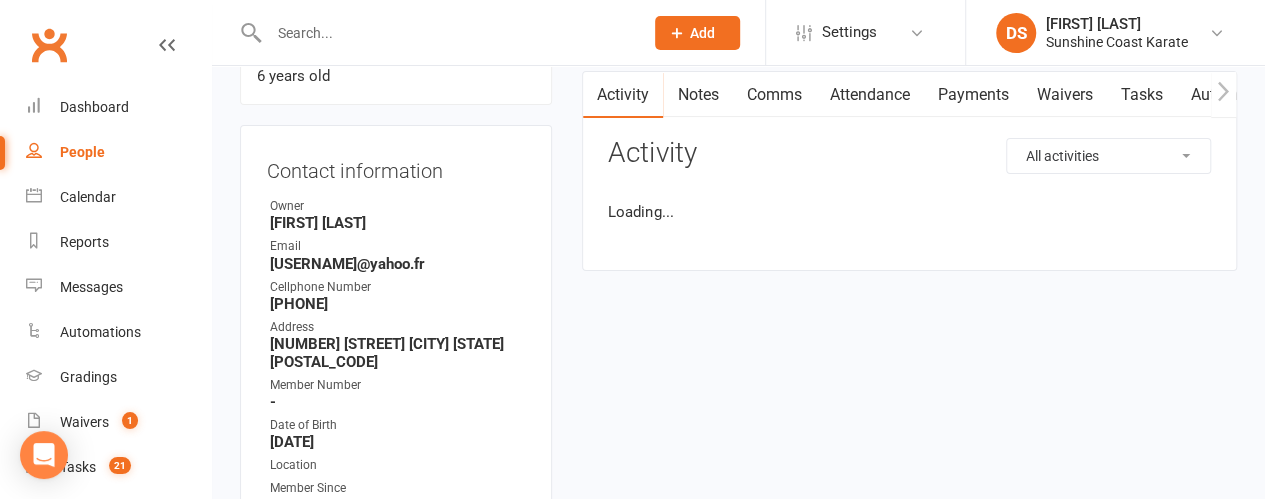 scroll, scrollTop: 0, scrollLeft: 0, axis: both 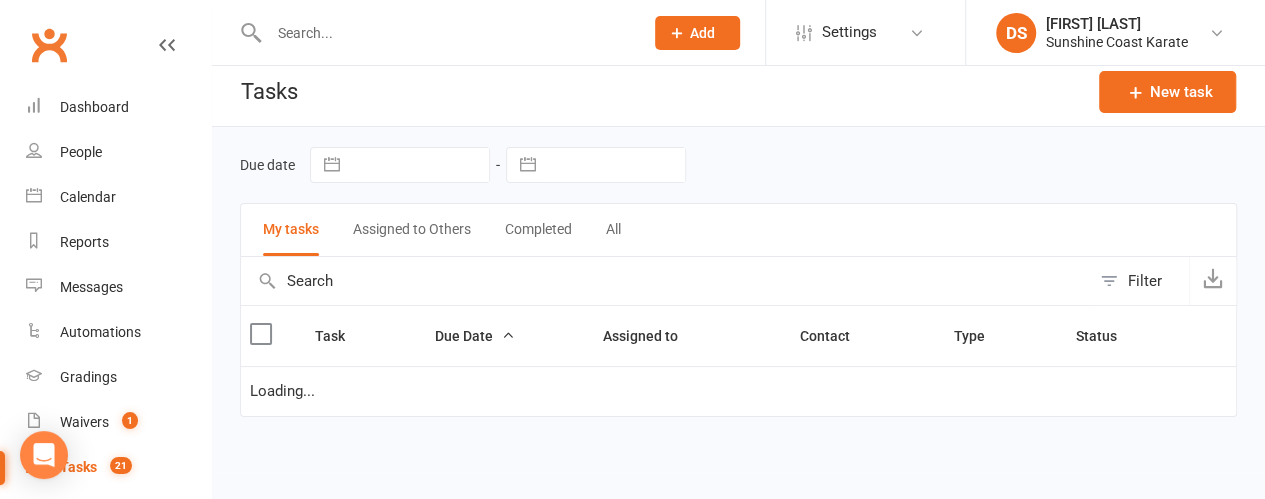 select on "started" 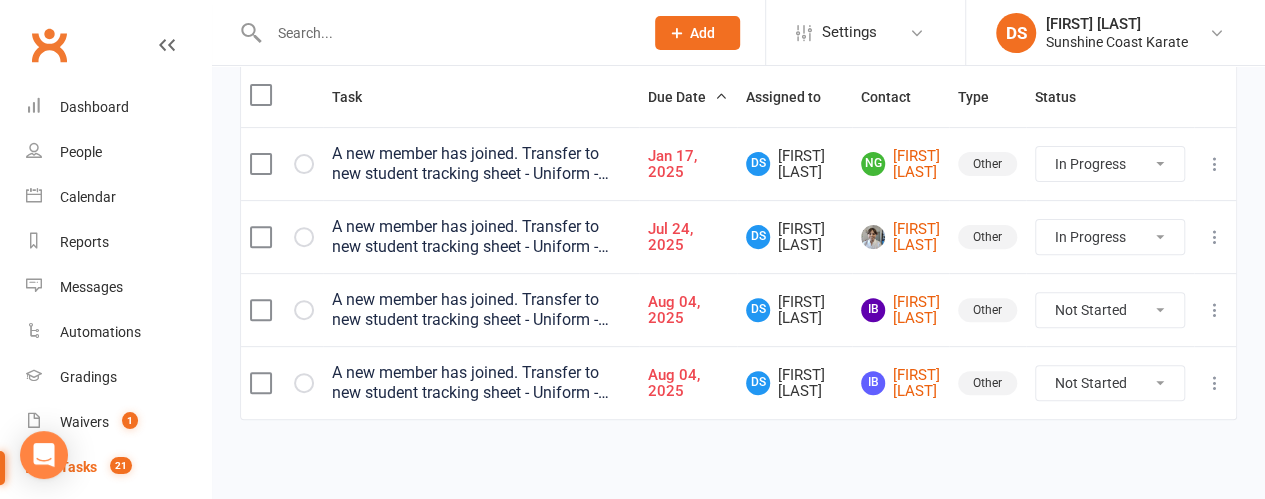 scroll, scrollTop: 252, scrollLeft: 0, axis: vertical 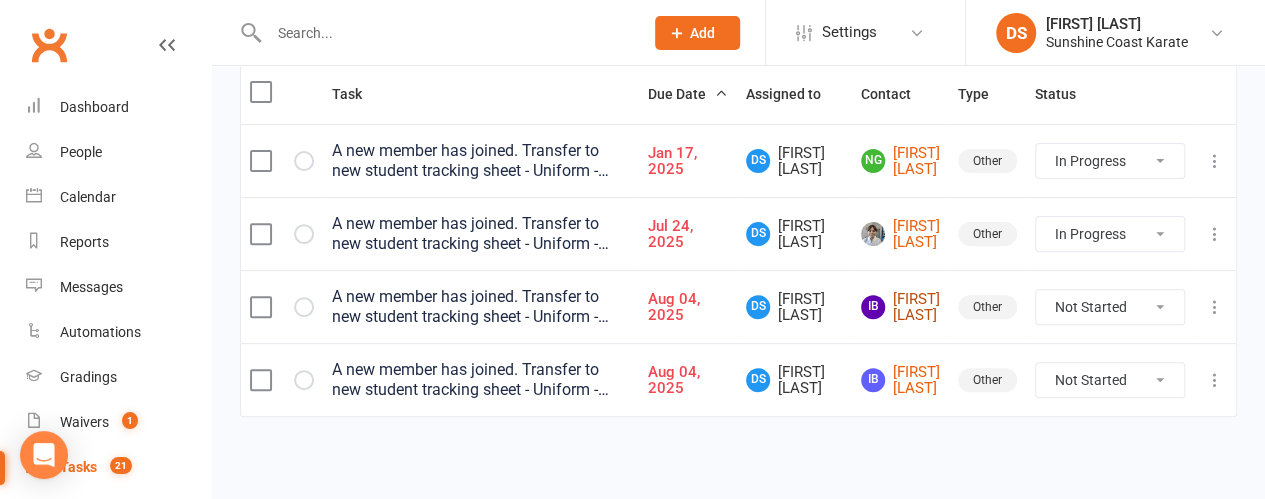 click on "IB Issa Benbrahim" at bounding box center [900, 307] 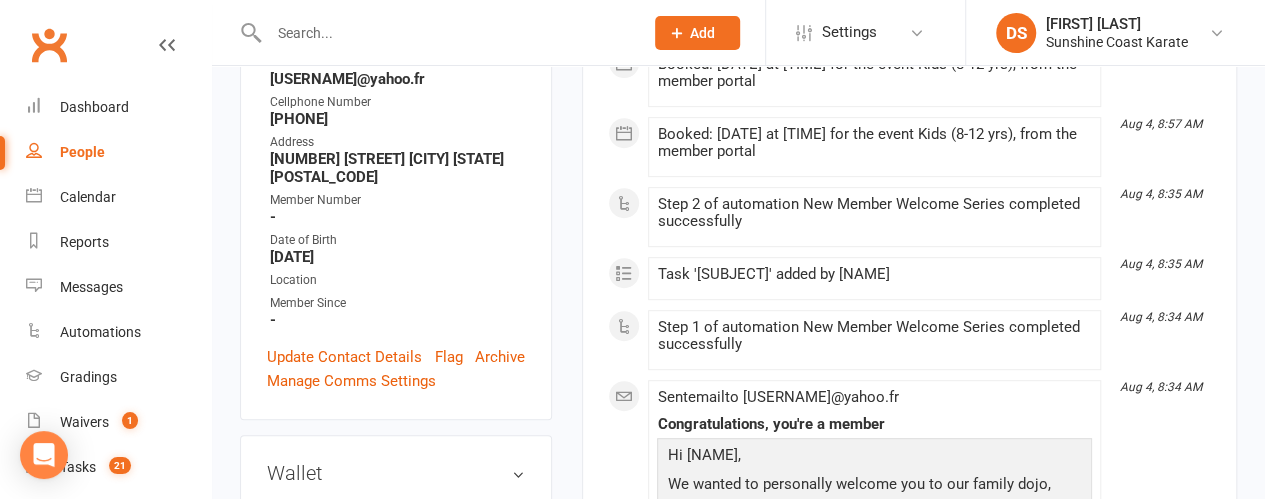 scroll, scrollTop: 400, scrollLeft: 0, axis: vertical 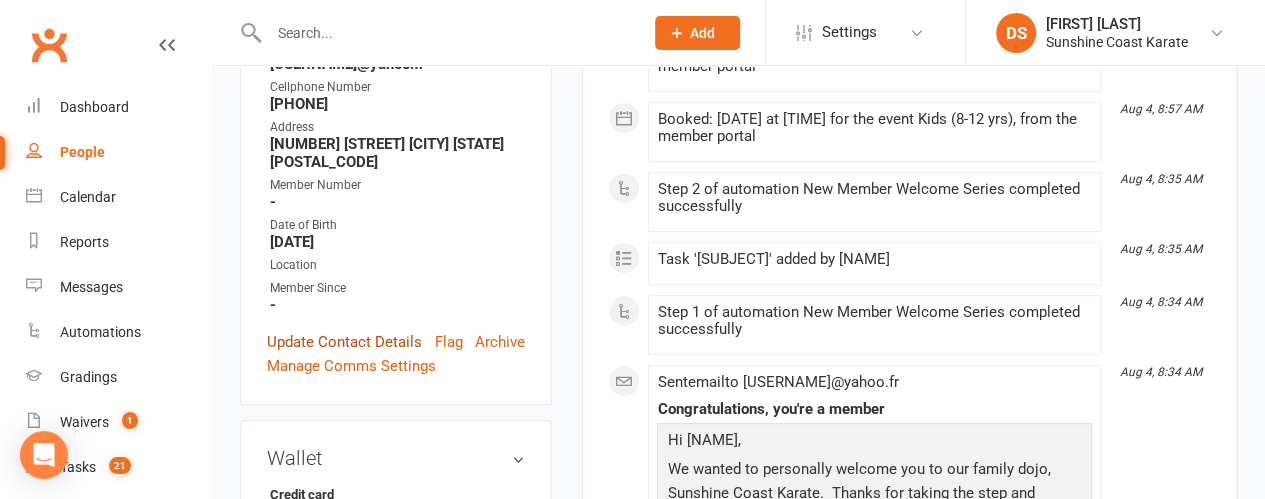 click on "Update Contact Details" at bounding box center [344, 342] 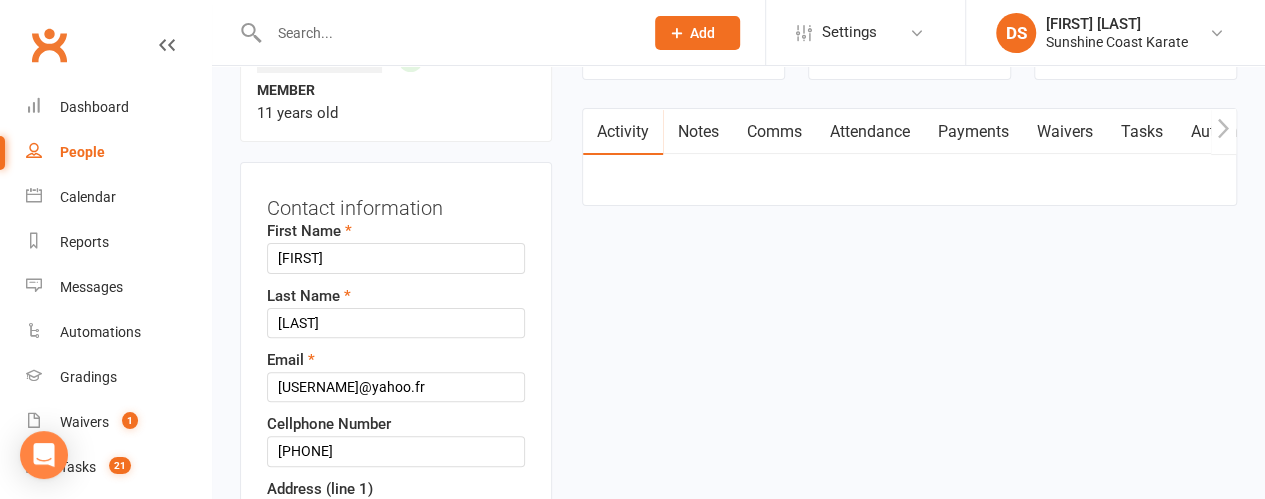 scroll, scrollTop: 294, scrollLeft: 0, axis: vertical 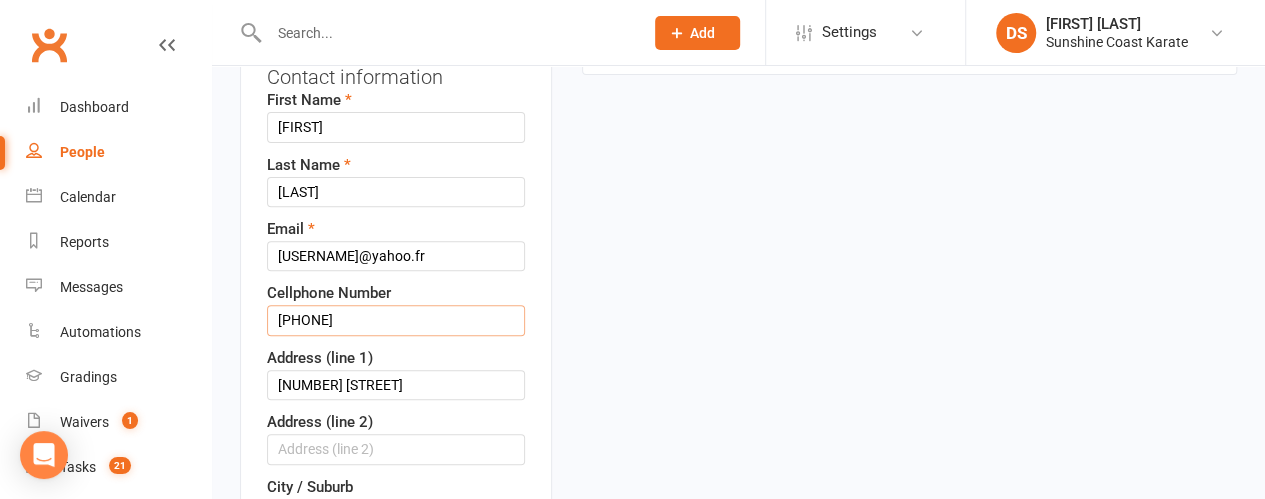 click on "0478160250" at bounding box center [396, 320] 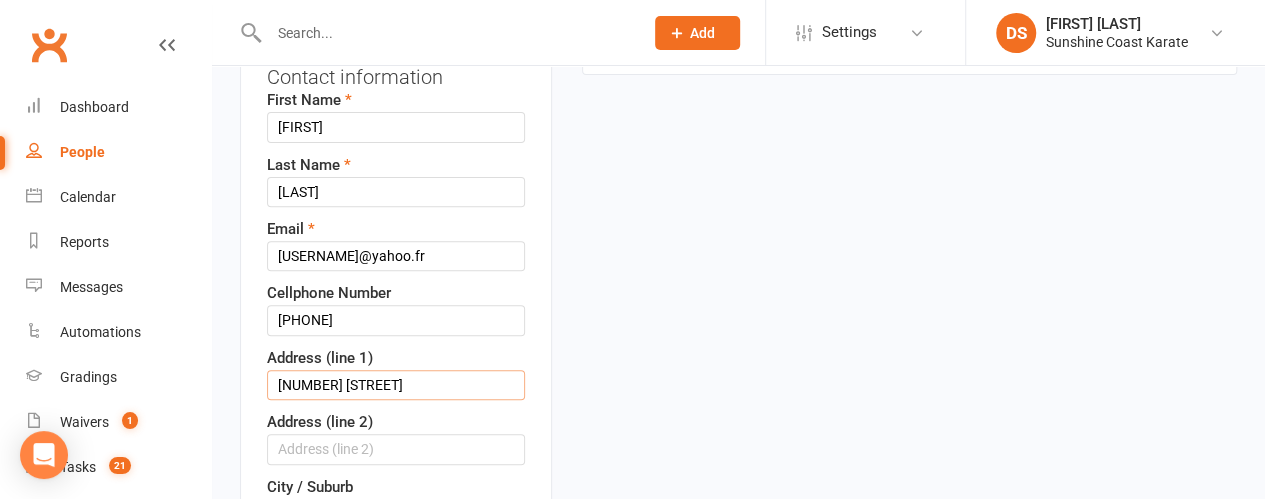 click on "20 Sam white drive" at bounding box center [396, 385] 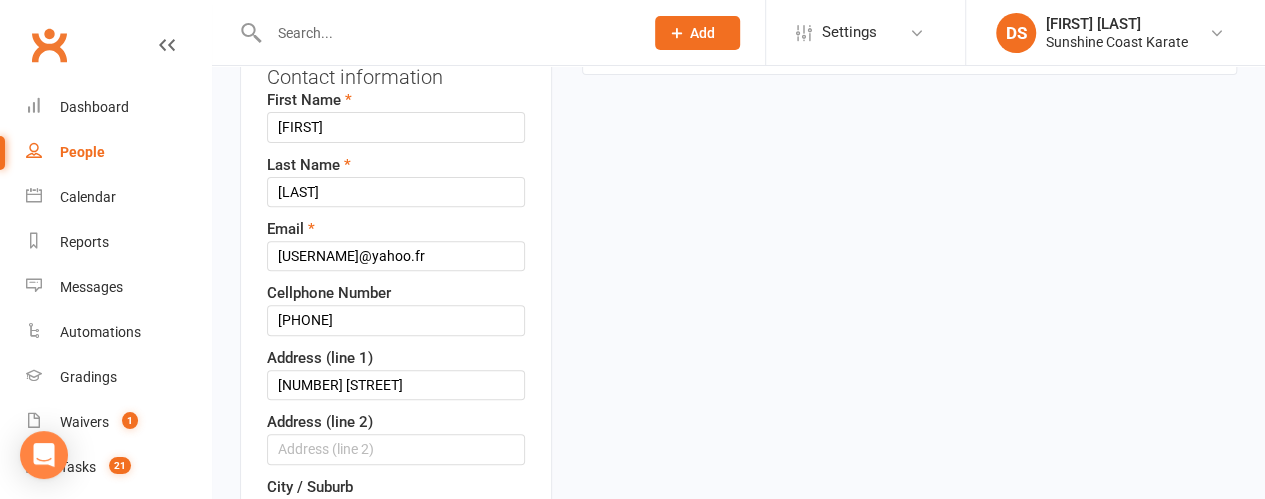 click on "upload photo Issa Benbrahim Activated 3 August, 2025 Added 28 July, 2025   Active member 11 years old  Contact information First Name  Issa
Last Name  Benbrahim
Email  Pla.sophie@yahoo.fr
Cellphone Number  0478 160 250
Address (line 1)  20 Sam White Drive
Address (line 2)
City / Suburb  Buderim
State  Qld
Postcode  4556
Member Number
Date of Birth  22 Feb 2014
2001 - 2020
2001
2002
2003
2004
2005
2006
2007
2008
2009
2010
2011
2012
2013
2014
2015
2016
2017
2018
2019
2020
×
Location" at bounding box center (738, 1154) 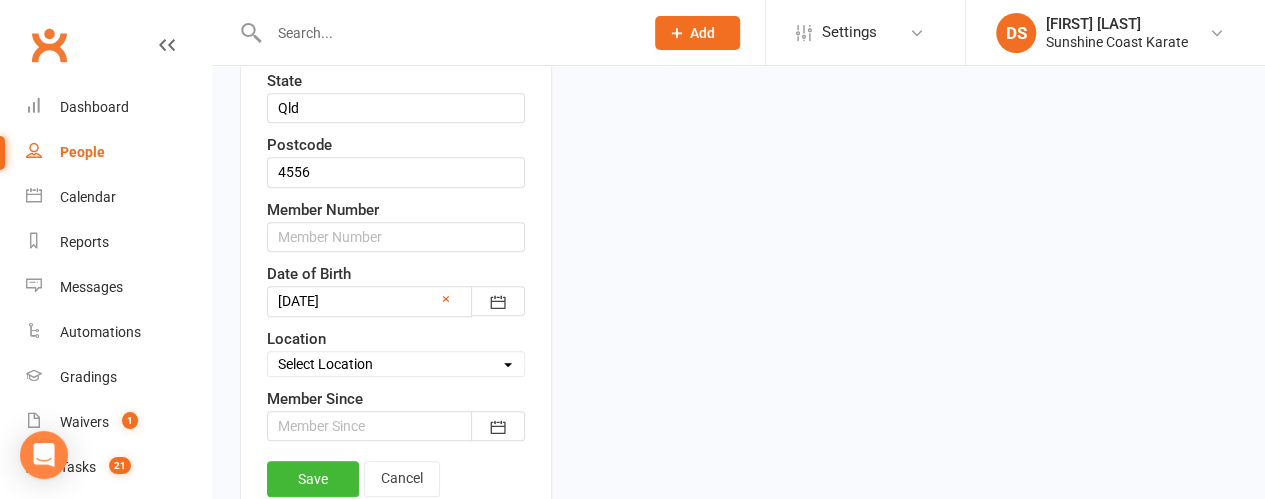 scroll, scrollTop: 794, scrollLeft: 0, axis: vertical 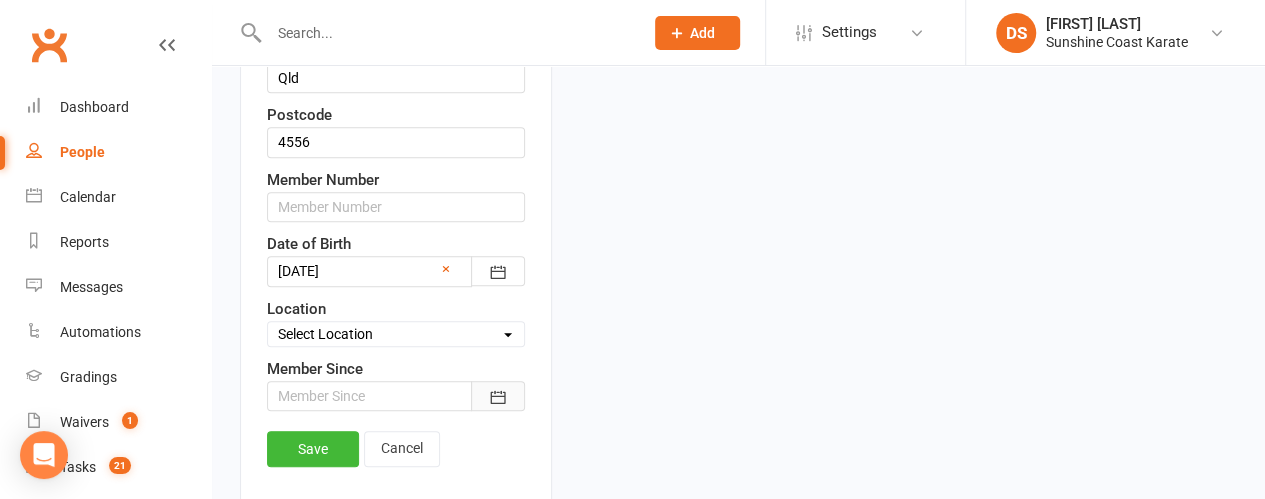 click at bounding box center (498, 396) 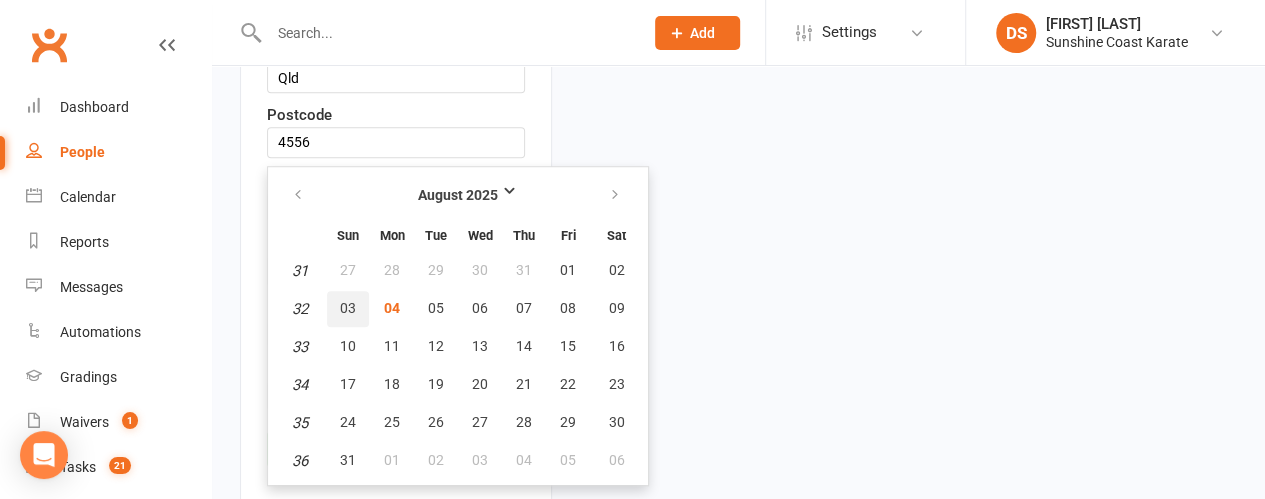 click on "03" at bounding box center [348, 308] 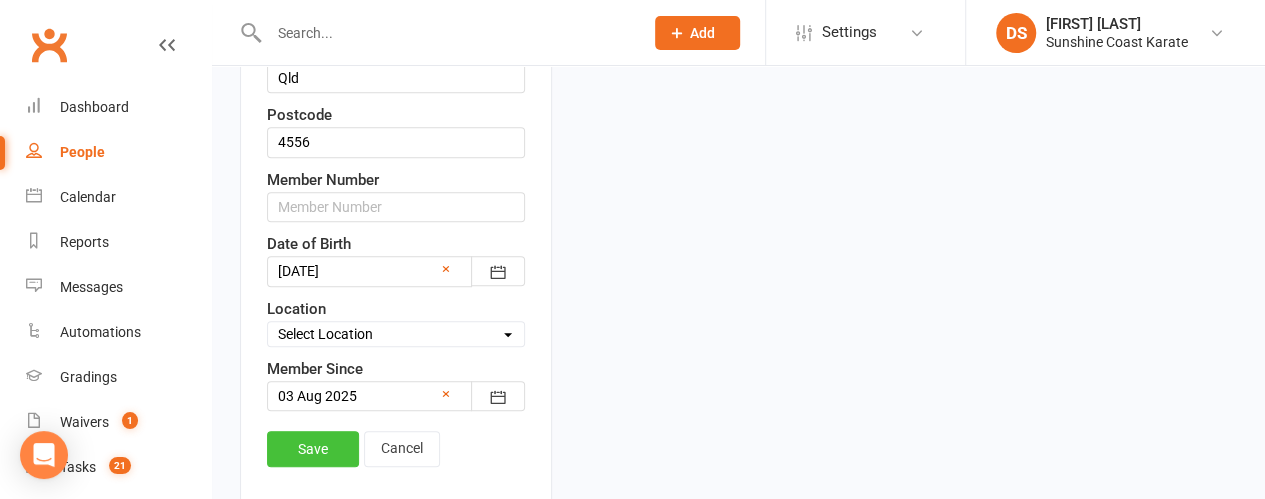 click on "Save" at bounding box center [313, 449] 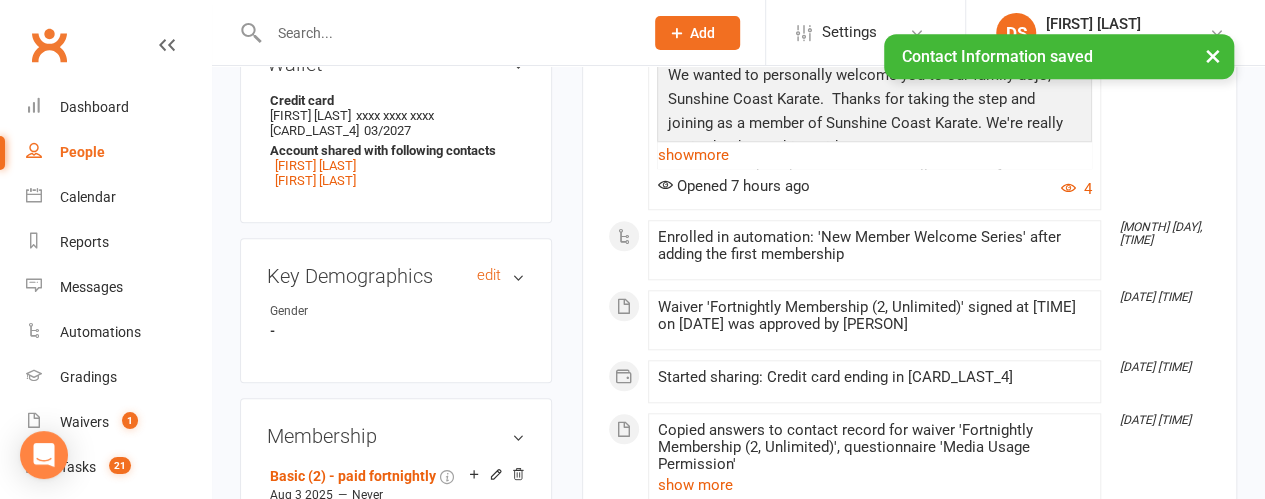 click on "Key Demographics  edit" at bounding box center [396, 276] 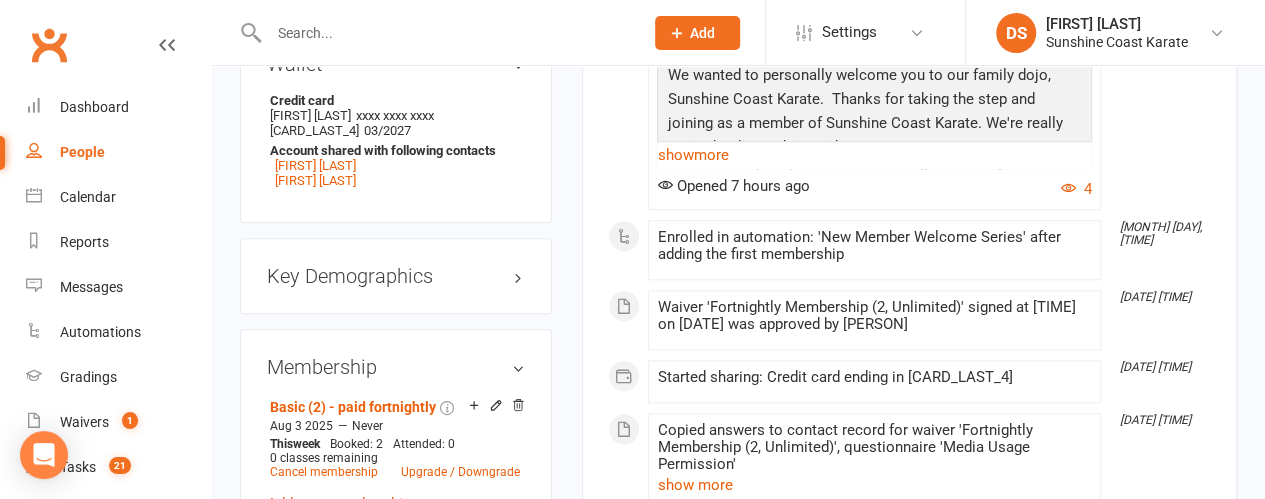 click on "upload photo Issa Benbrahim Activated 3 August, 2025 Added 28 July, 2025   Active member 11 years old  Contact information Owner   Martin Phillips Email  Pla.sophie@yahoo.fr
Cellphone Number  0478 160 250
Address  20 Sam White Drive Buderim Qld 4556
Member Number  -
Date of Birth  February 22, 2014
Location
Member Since  August 3, 2025
Update Contact Details Flag Archive Manage Comms Settings
Wallet Credit card Sophie PLA  xxxx xxxx xxxx 4948  03/2027 Account shared with following contacts Sophie Pla Inaya Benbrahim
Key Demographics  edit Membership      Basic (2) - paid fortnightly Aug 3 2025 — Never This  week Booked: 2 Attended: 0 0 classes remaining    Cancel membership Upgrade / Downgrade Add new membership
Family Members   Sophie Pla - Parent / Guardian  Inaya Benbrahim - Sibling Add link to existing contact  Add link to new contact
Suspensions  No active suspensions found. Add new suspension
Email / SMS Subscriptions  edit Member Portal Login Details  Styles & Ranks  edit" at bounding box center [396, 372] 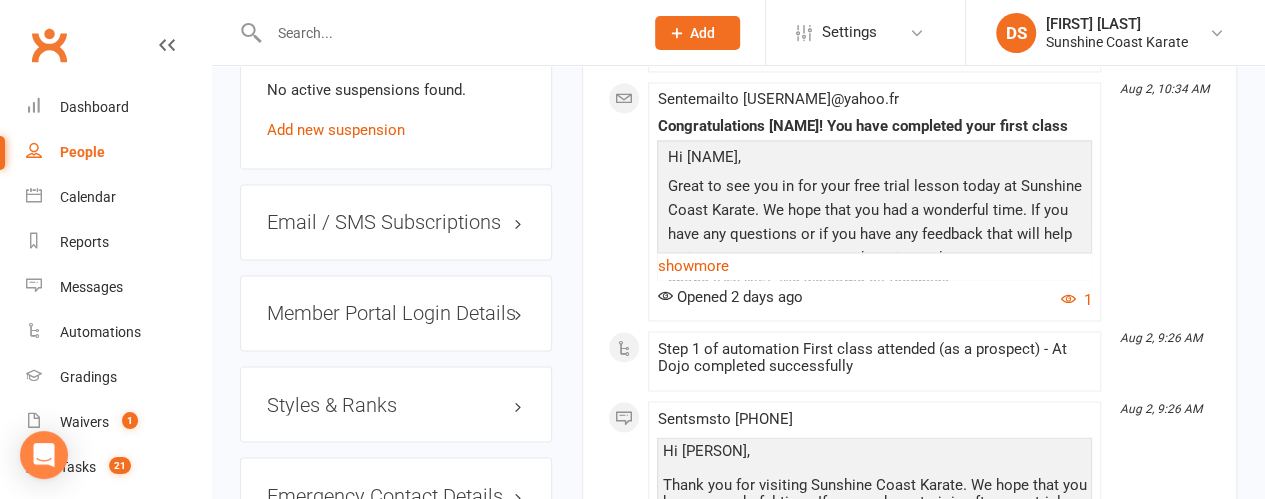scroll, scrollTop: 1594, scrollLeft: 0, axis: vertical 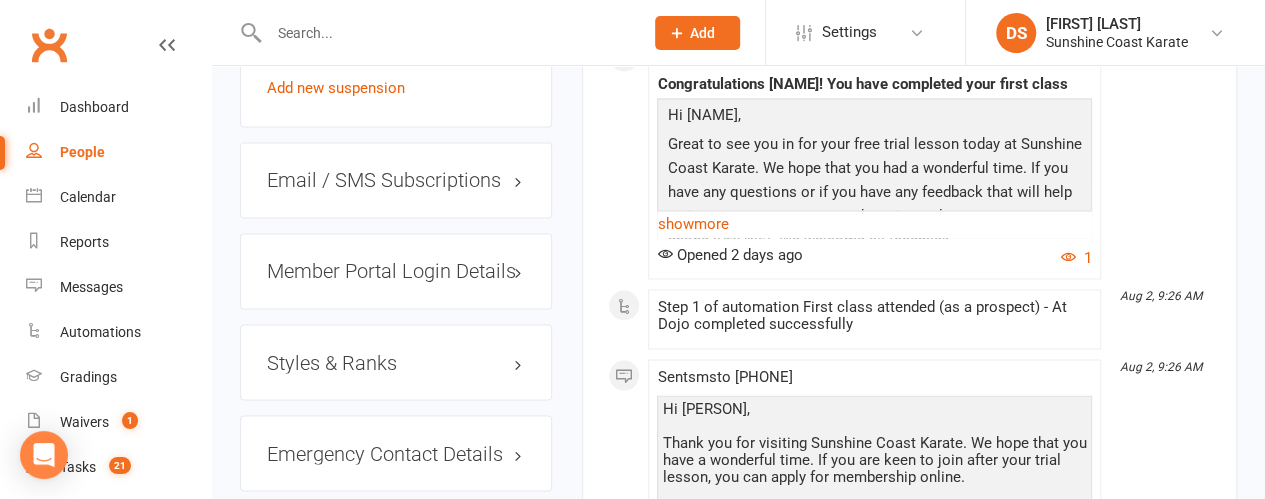 click on "Styles & Ranks" at bounding box center (396, 362) 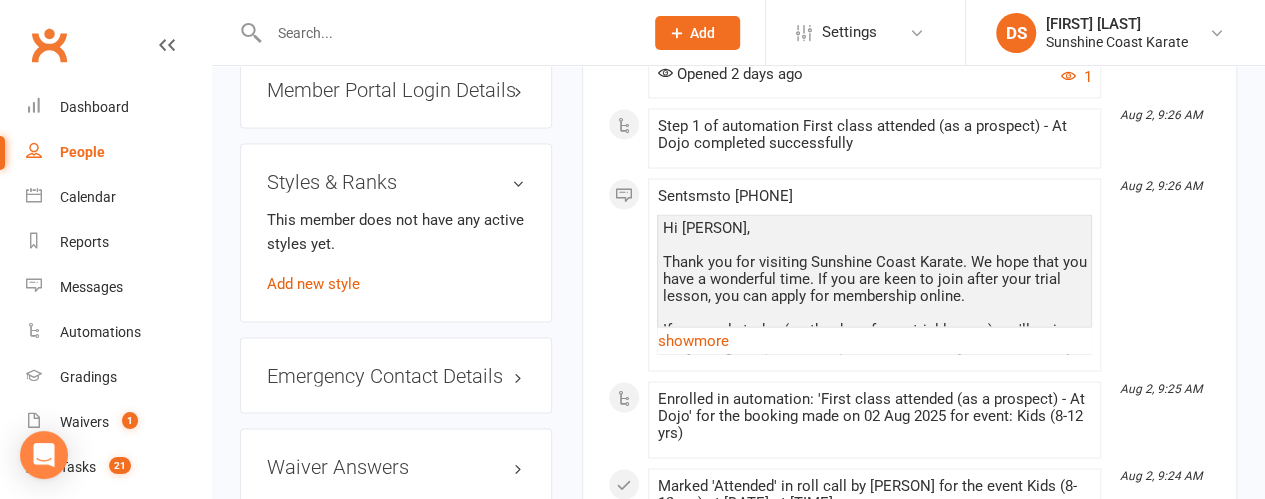 scroll, scrollTop: 1794, scrollLeft: 0, axis: vertical 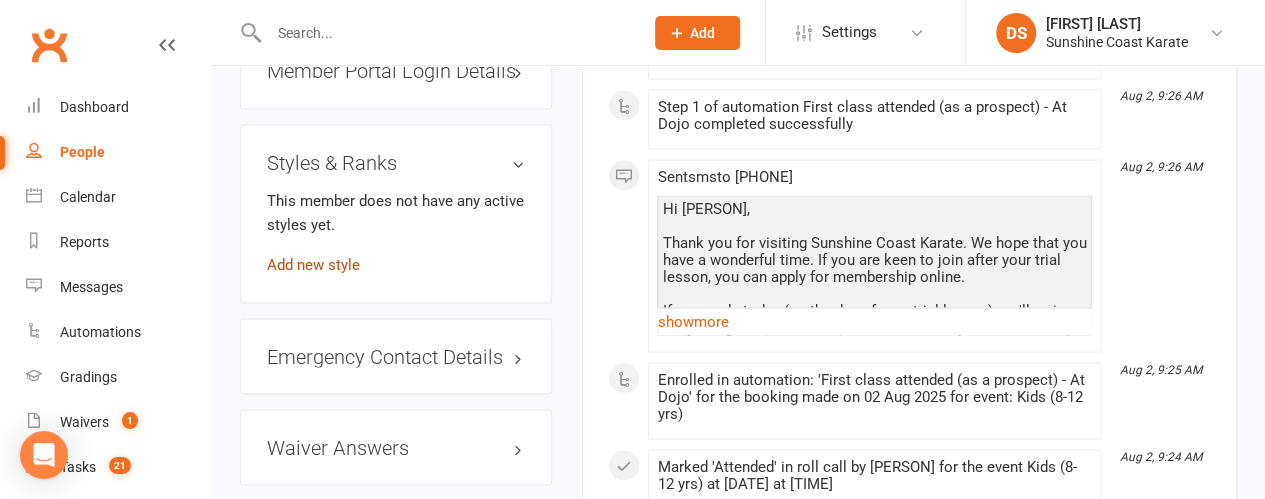 click on "Add new style" at bounding box center [313, 264] 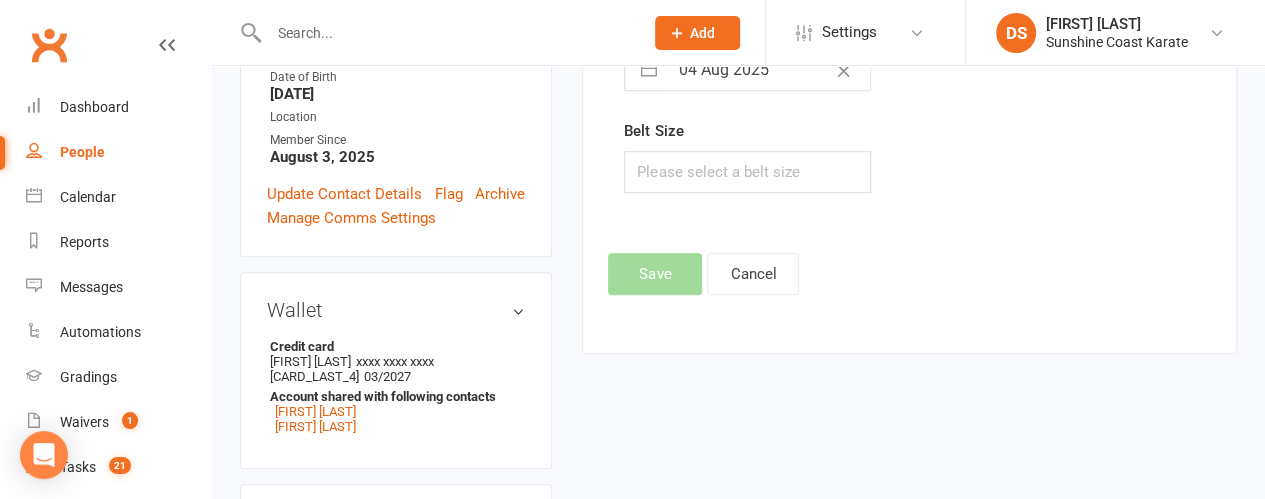 scroll, scrollTop: 170, scrollLeft: 0, axis: vertical 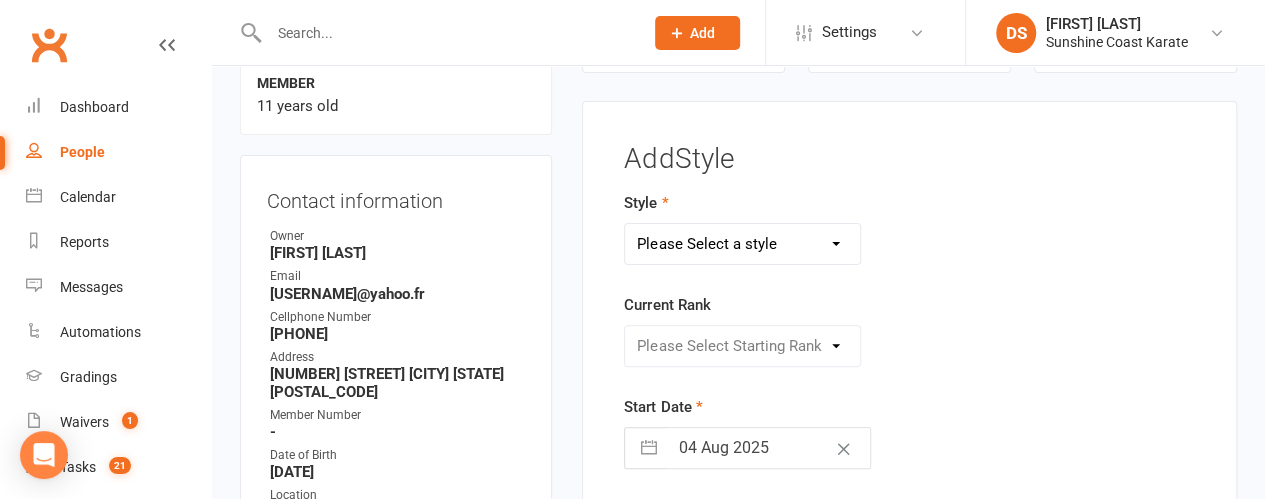 click on "Please Select a style Chito-Ryu Karate Kobujutsu Leadership & Teaching Little Champions Karate" at bounding box center (742, 244) 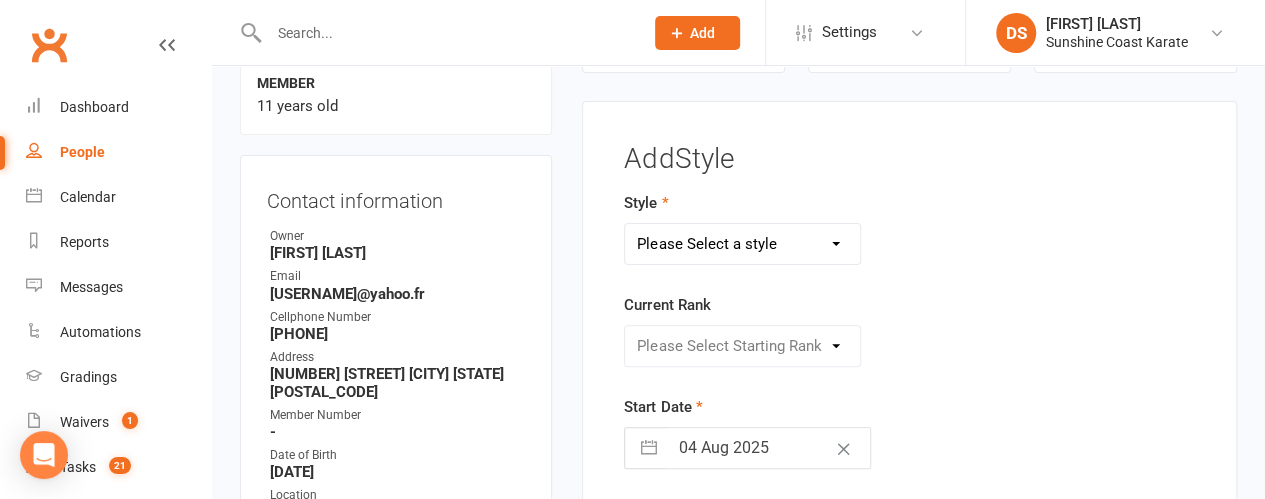 select on "1892" 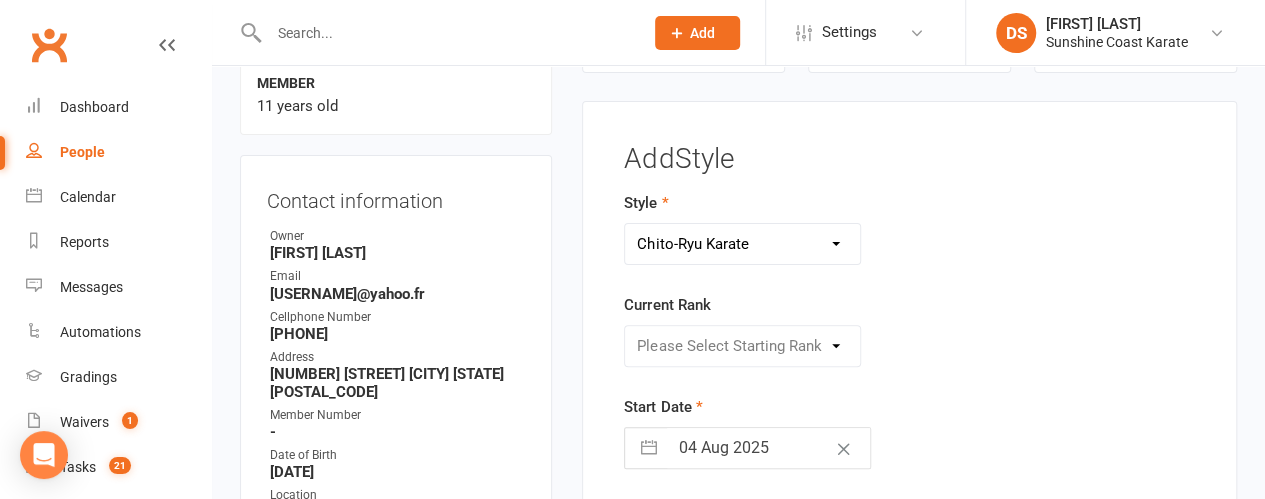 click on "Please Select a style Chito-Ryu Karate Kobujutsu Leadership & Teaching Little Champions Karate" at bounding box center (742, 244) 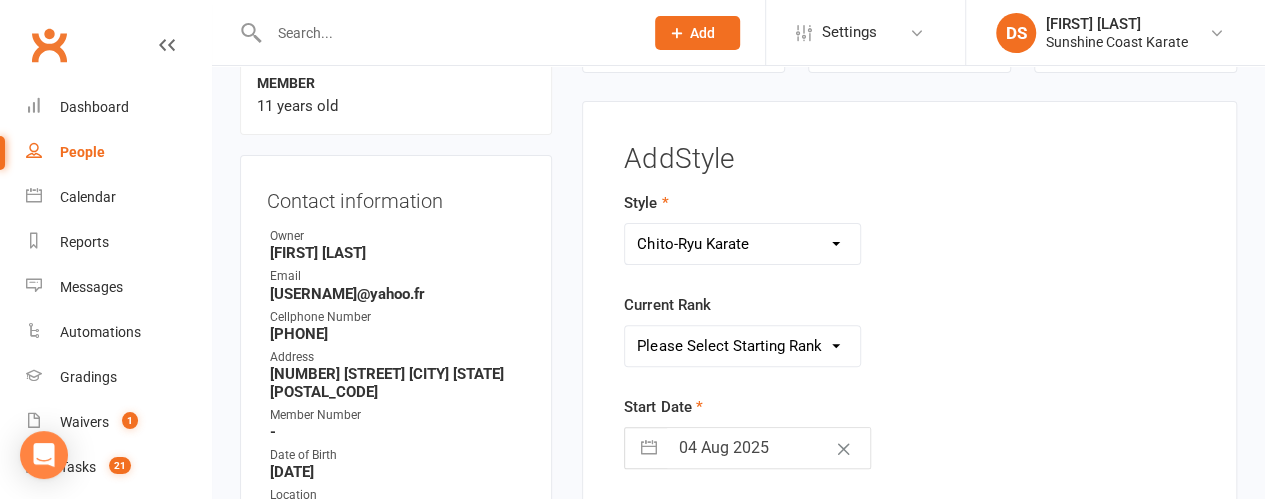 click on "Please Select Starting Rank White 12th Kyu (Yellow belt) 11th Kyu (Orange belt, white stripe) 10th Kyu (Orange belt) 9th Kyu (Green belt, white stripe) 8th Kyu (Green belt) 7th Kyu (Blue belt, white stripe) 6th Kyu (Blue belt) 5th Kyu (Purple belt, white stripe) 4th Kyu (Purple belt) 3rd Kyu (Brown belt, white stripe) 2nd Kyu (Brown belt) 1st Kyu (Brown belt, black stripe) Jr Shodan Shodan Nidan Sandan Yondan Godan Rokudan" at bounding box center [742, 346] 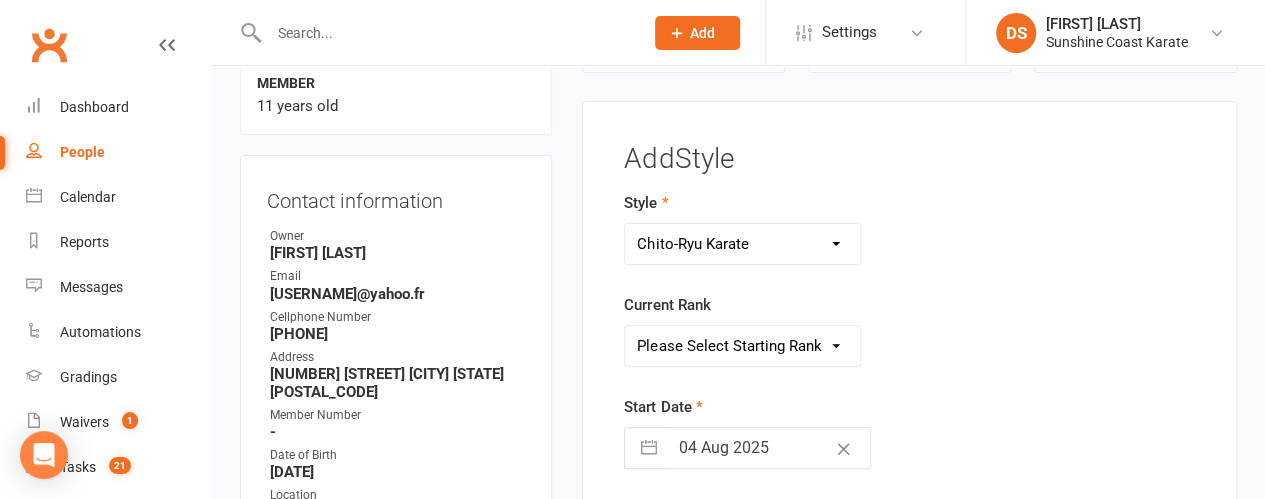 select on "18459" 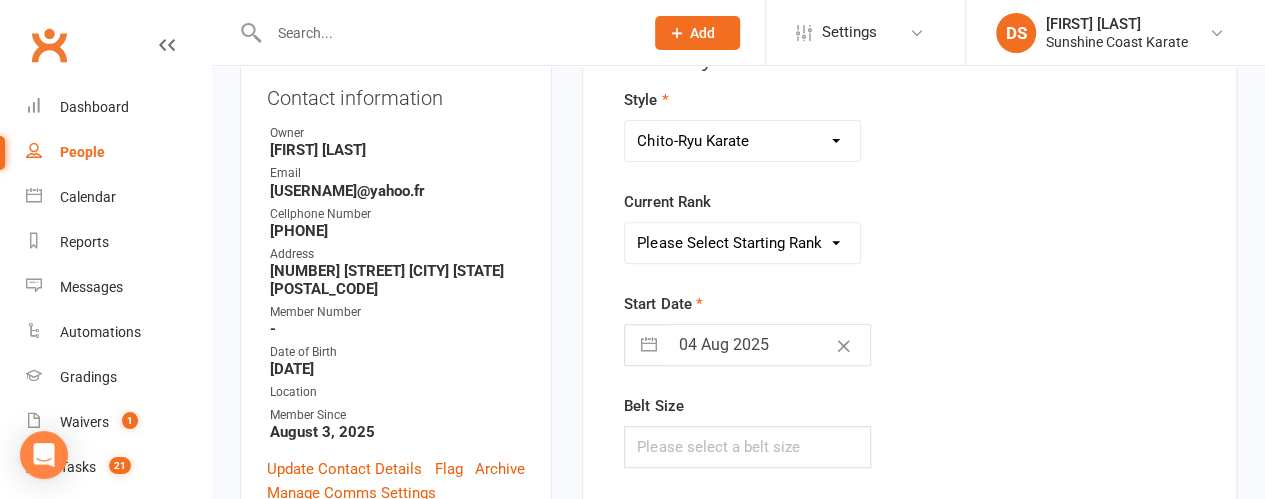 scroll, scrollTop: 370, scrollLeft: 0, axis: vertical 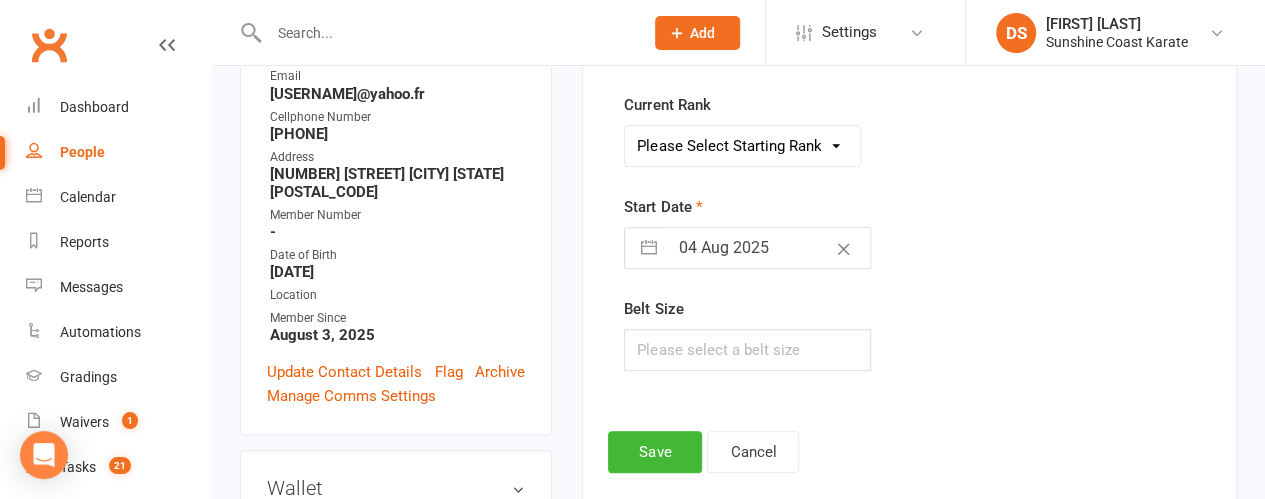 click on "04 Aug 2025" at bounding box center [768, 248] 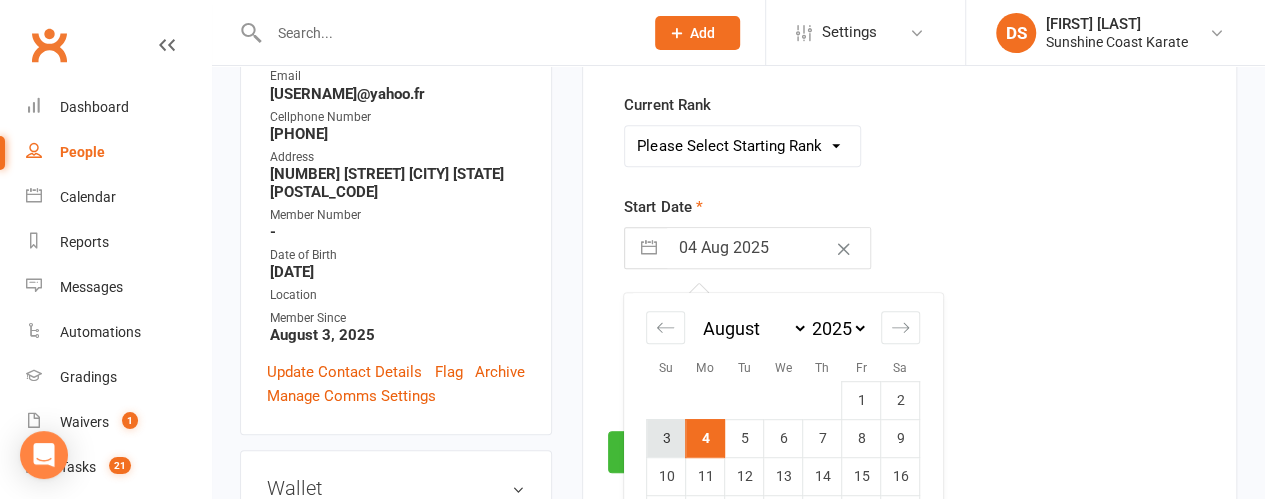 click on "3" at bounding box center [666, 438] 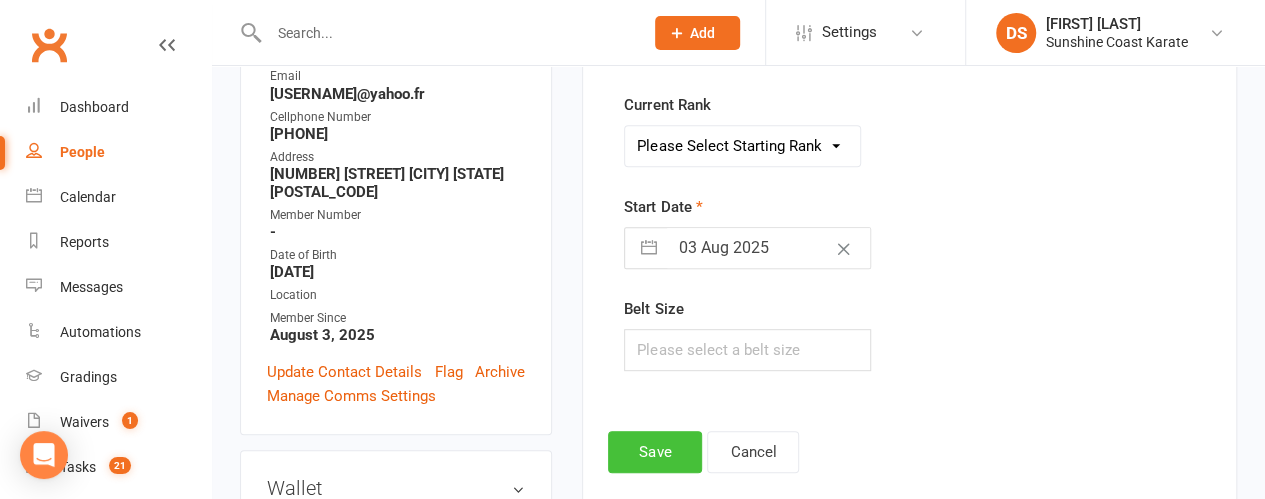click on "Save" at bounding box center [655, 452] 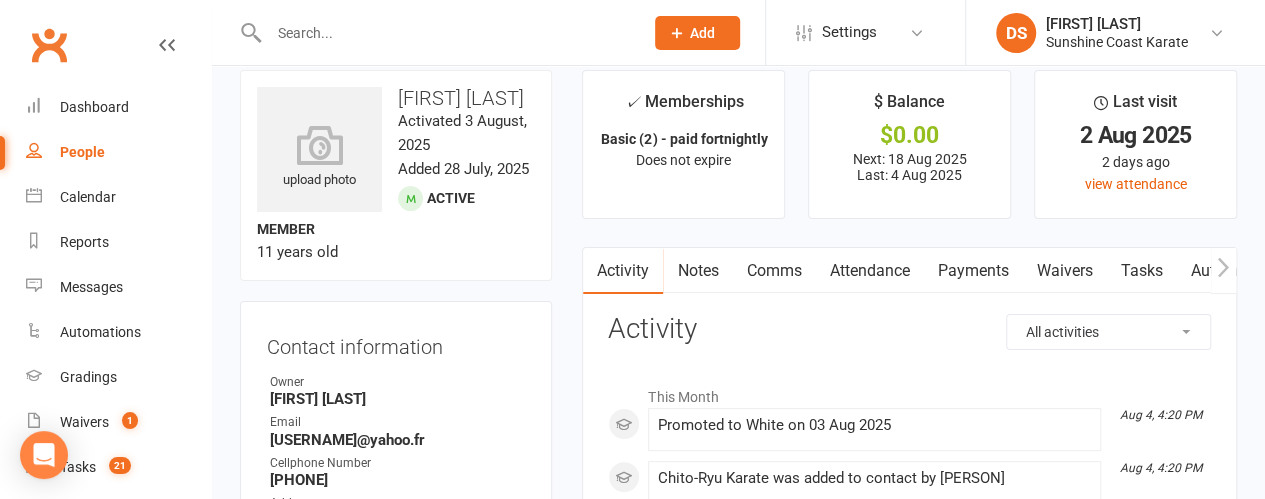 scroll, scrollTop: 0, scrollLeft: 0, axis: both 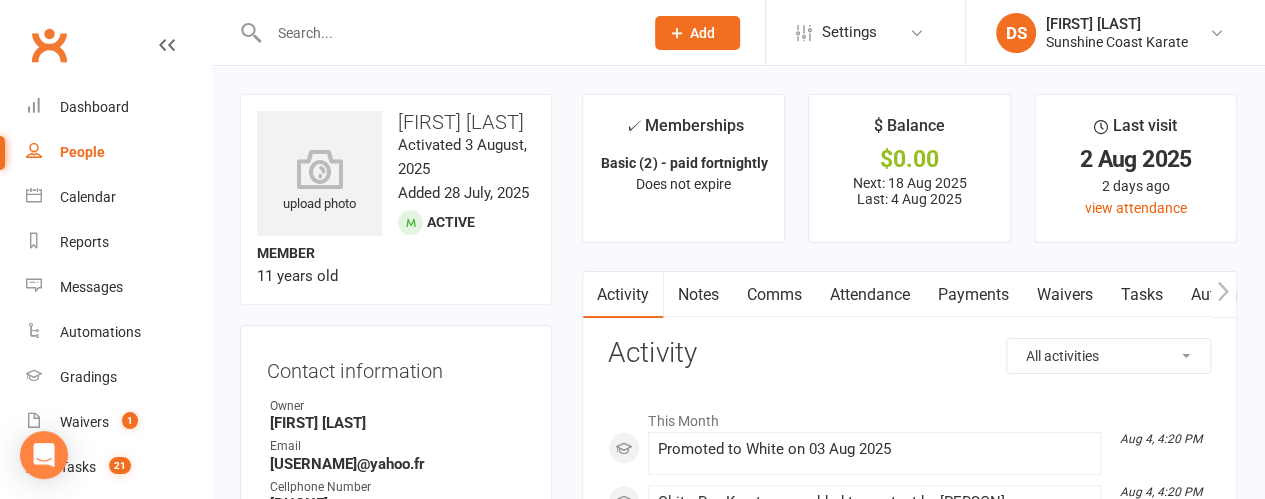 click on "Waivers" at bounding box center (1064, 295) 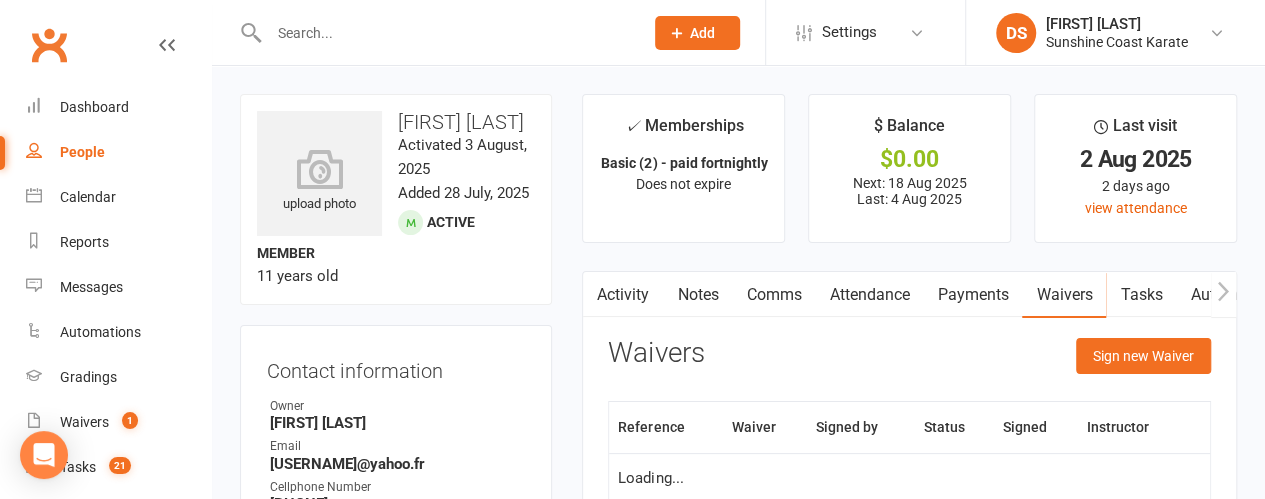 scroll, scrollTop: 200, scrollLeft: 0, axis: vertical 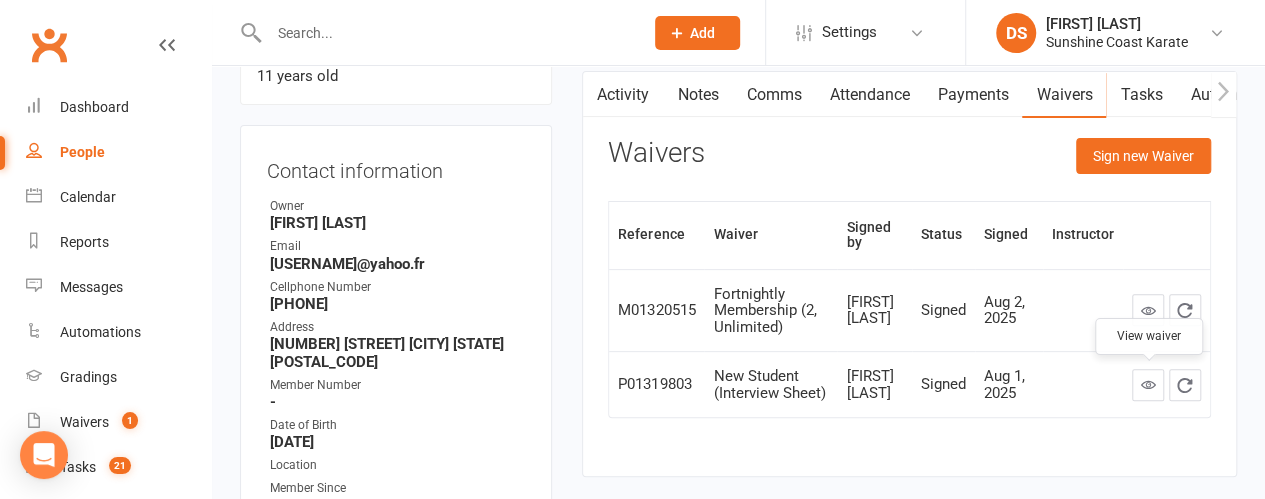 click at bounding box center (1147, 384) 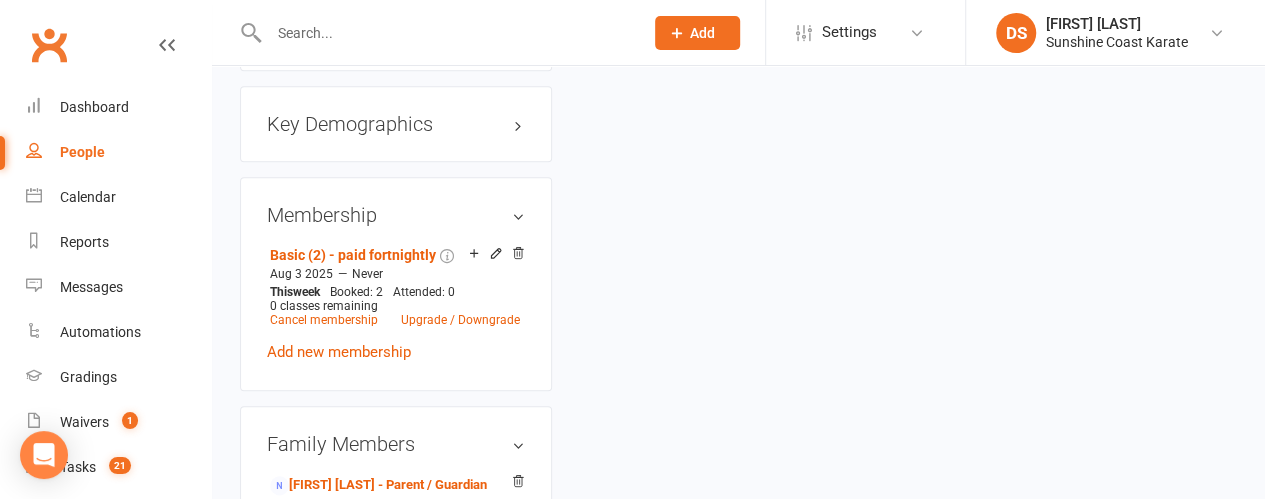 scroll, scrollTop: 1000, scrollLeft: 0, axis: vertical 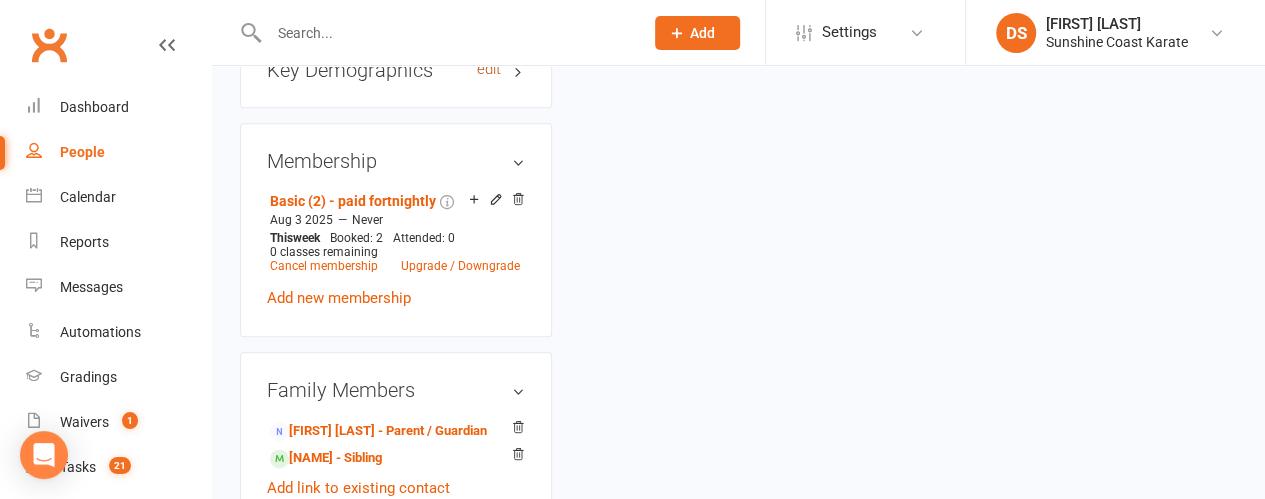 click on "edit" at bounding box center [489, 69] 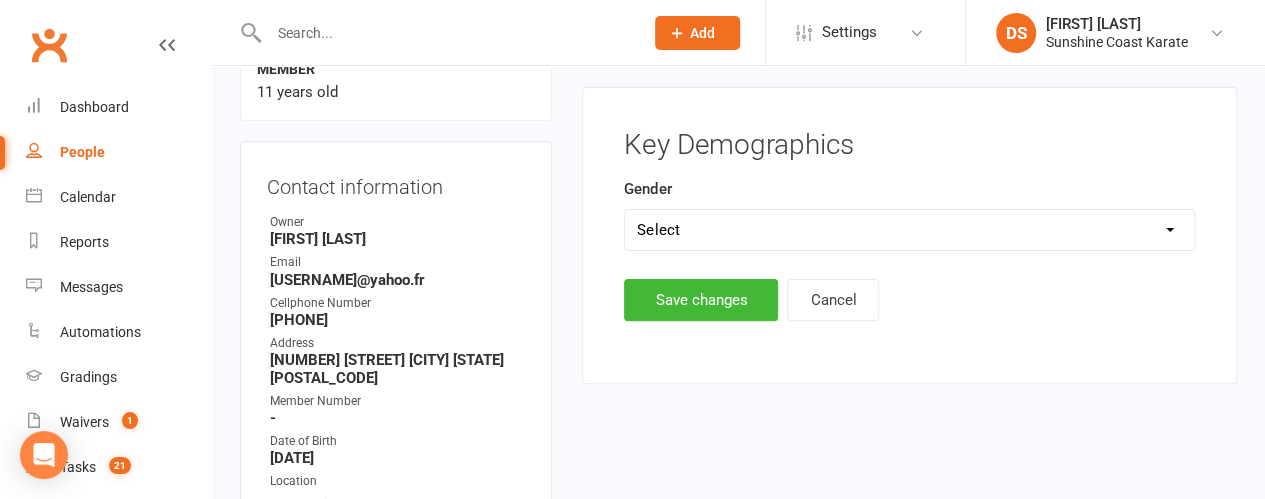 scroll, scrollTop: 170, scrollLeft: 0, axis: vertical 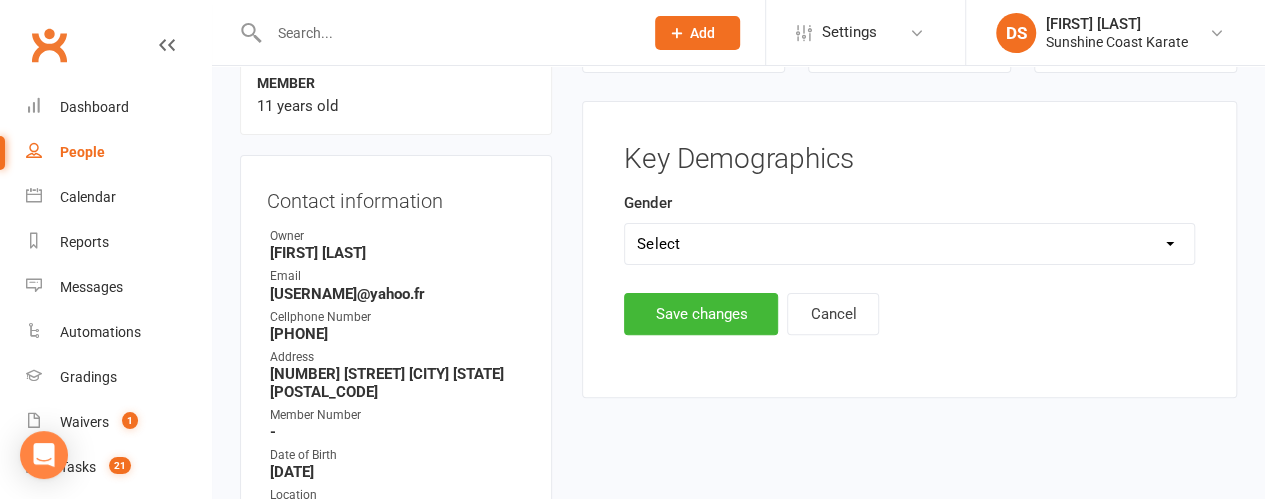 click on "Select Male Female" at bounding box center (909, 244) 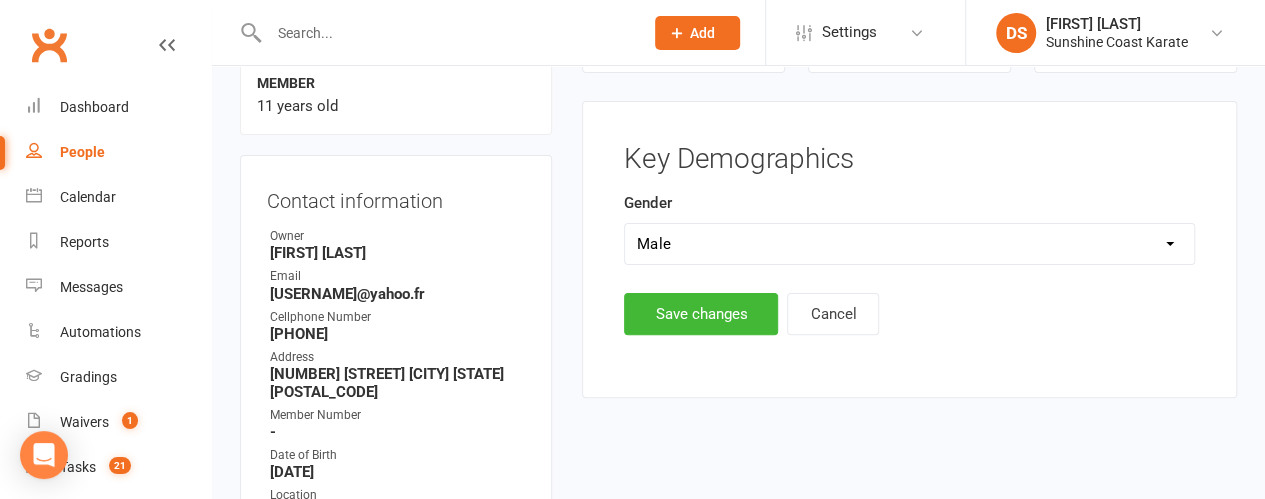 click on "Select Male Female" at bounding box center (909, 244) 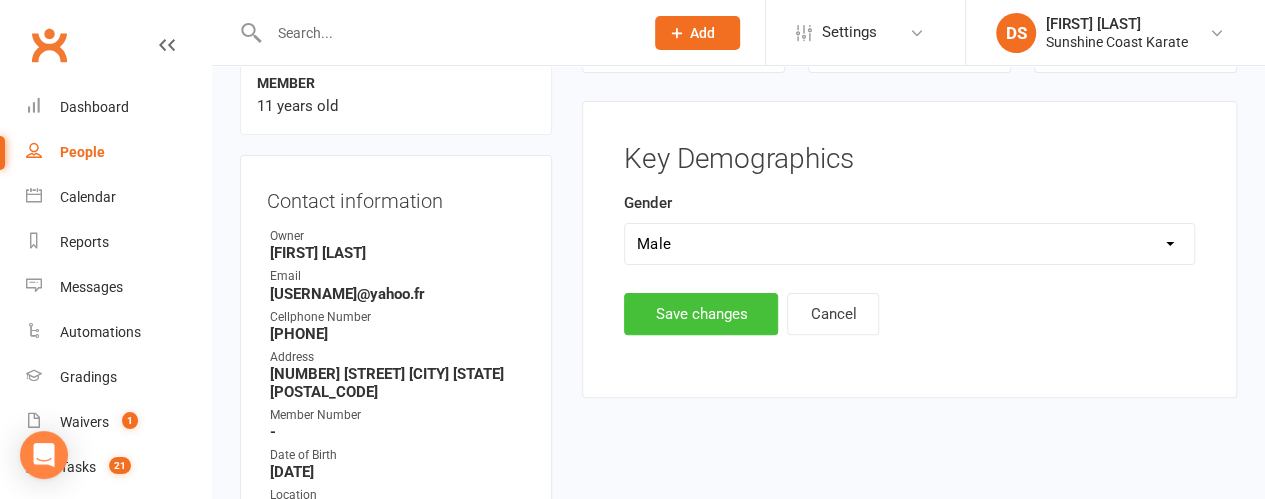 click on "Save changes" at bounding box center [701, 314] 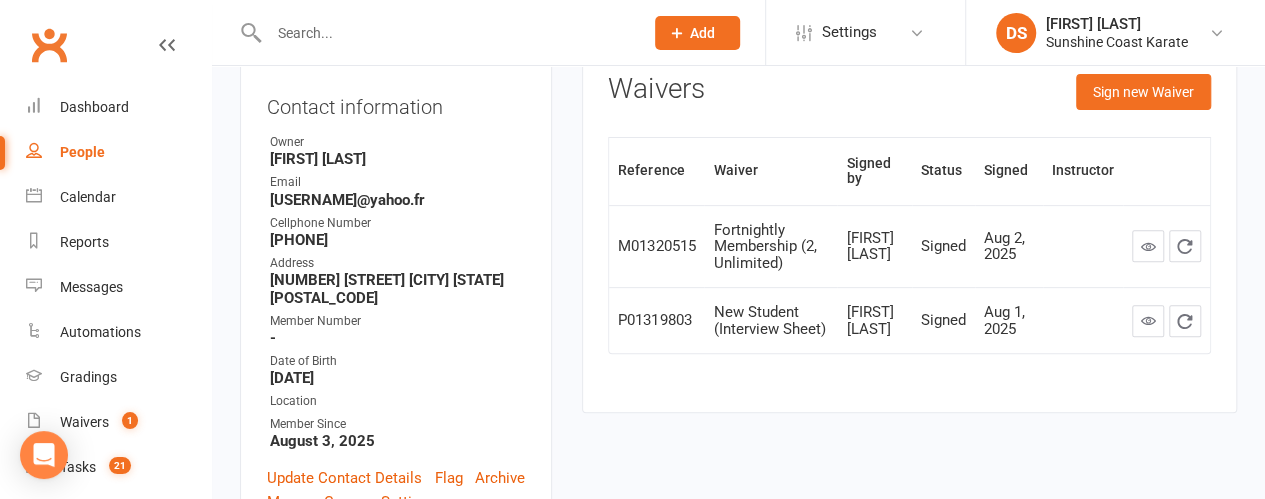 scroll, scrollTop: 200, scrollLeft: 0, axis: vertical 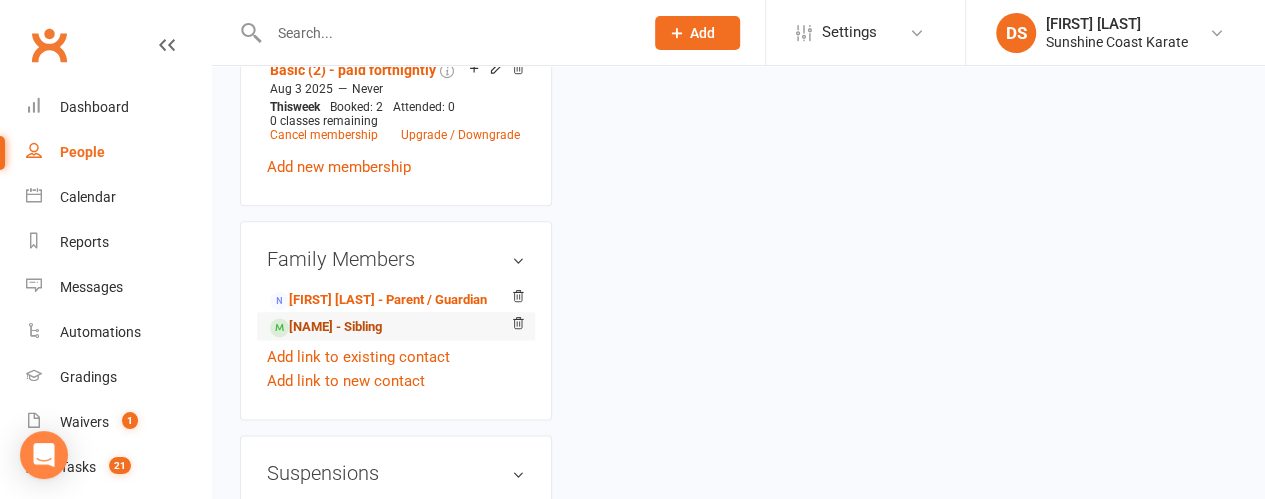 click on "Inaya Benbrahim - Sibling" at bounding box center (326, 327) 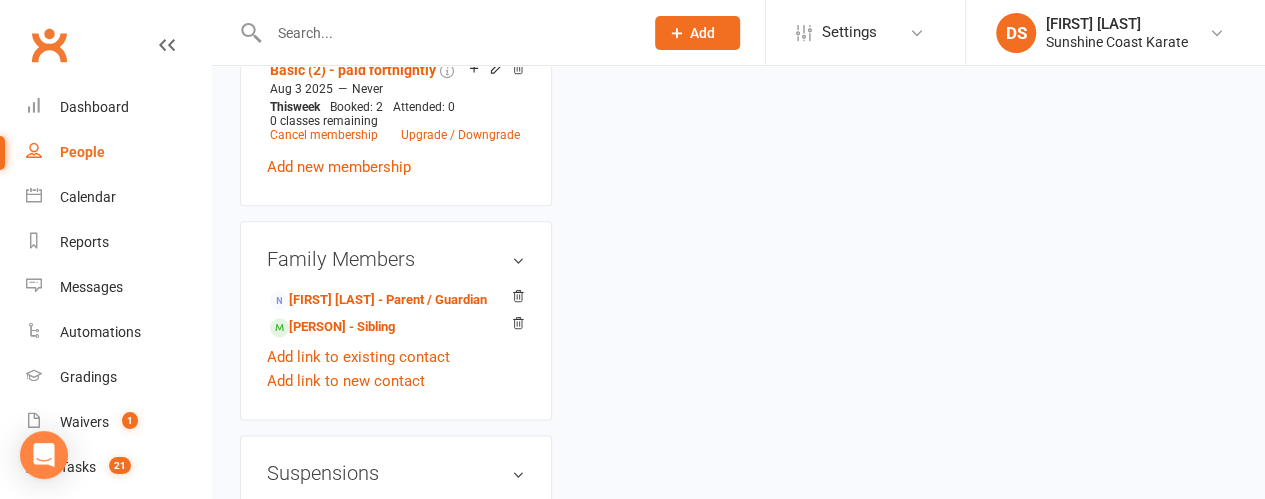 scroll, scrollTop: 0, scrollLeft: 0, axis: both 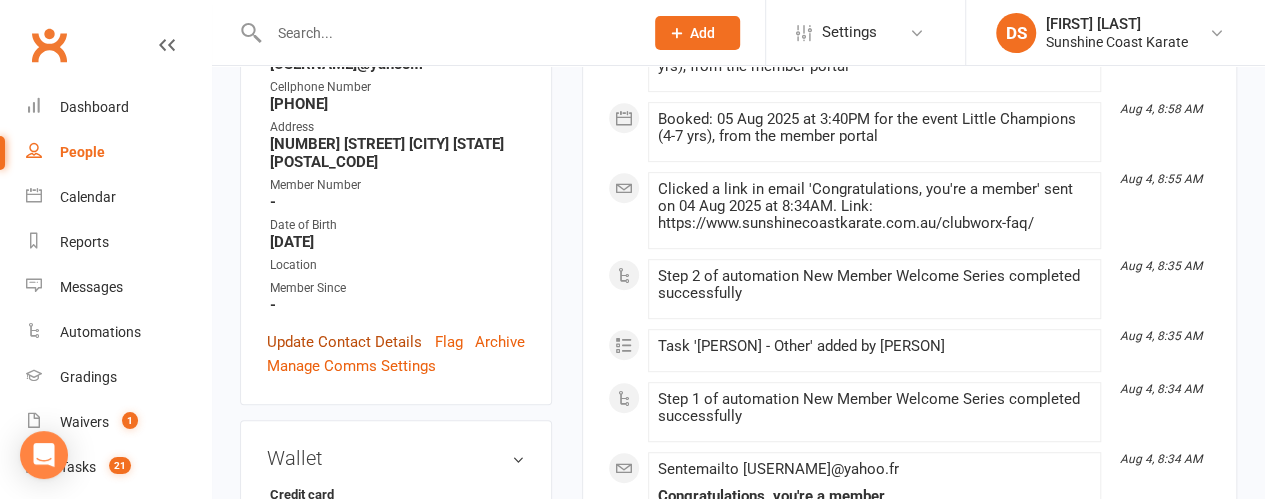 click on "Update Contact Details" at bounding box center [344, 342] 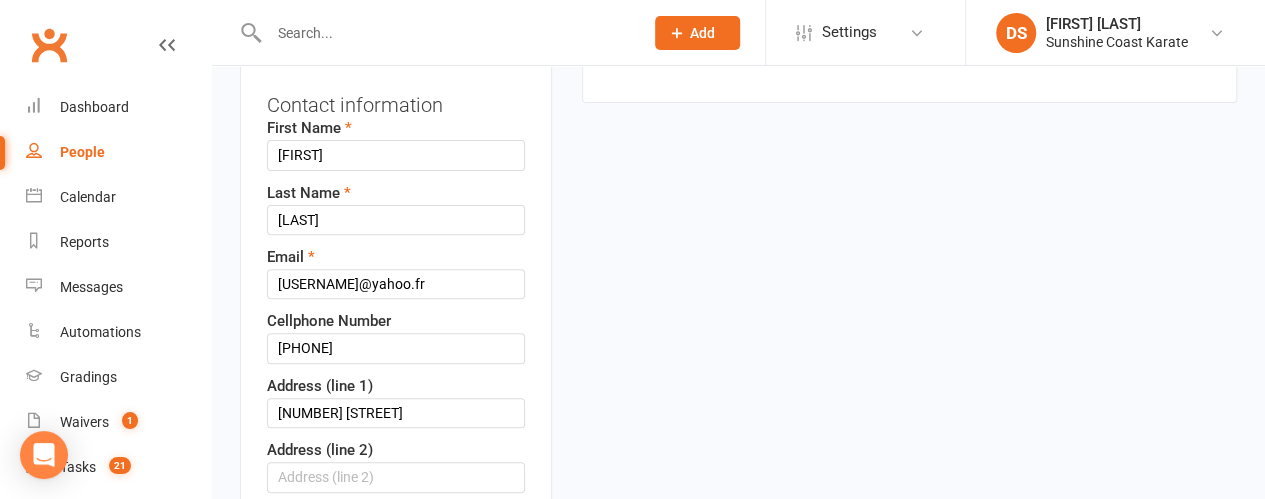 scroll, scrollTop: 294, scrollLeft: 0, axis: vertical 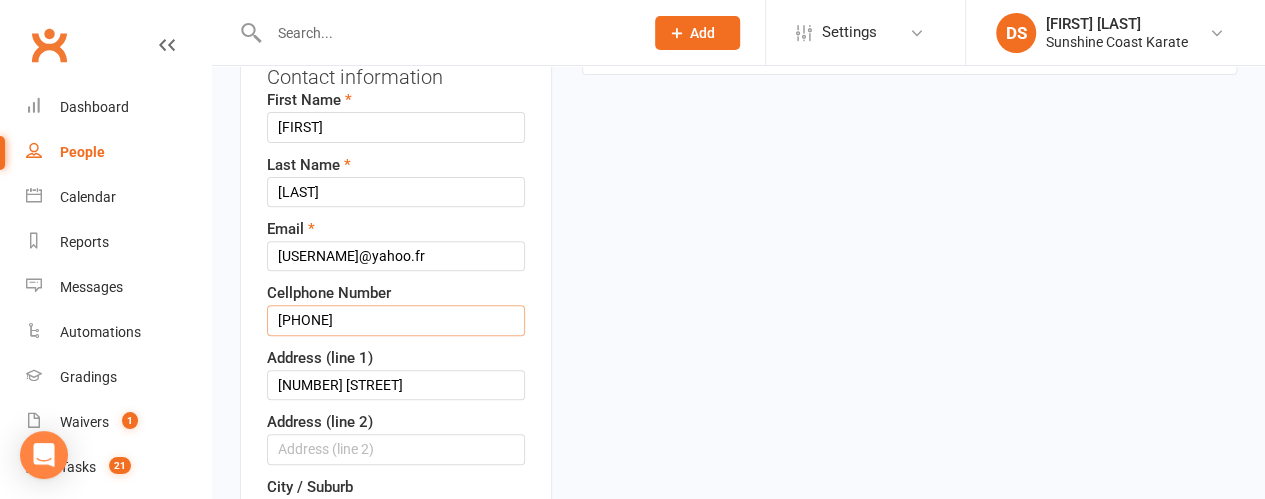 click on "0478160250" at bounding box center (396, 320) 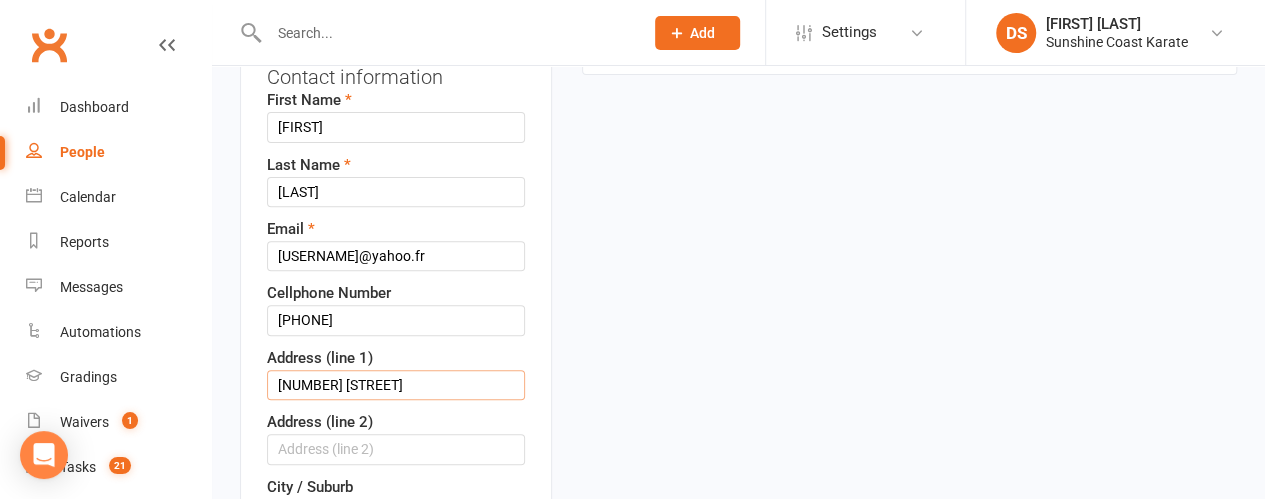 click on "20 Sam white drive" at bounding box center [396, 385] 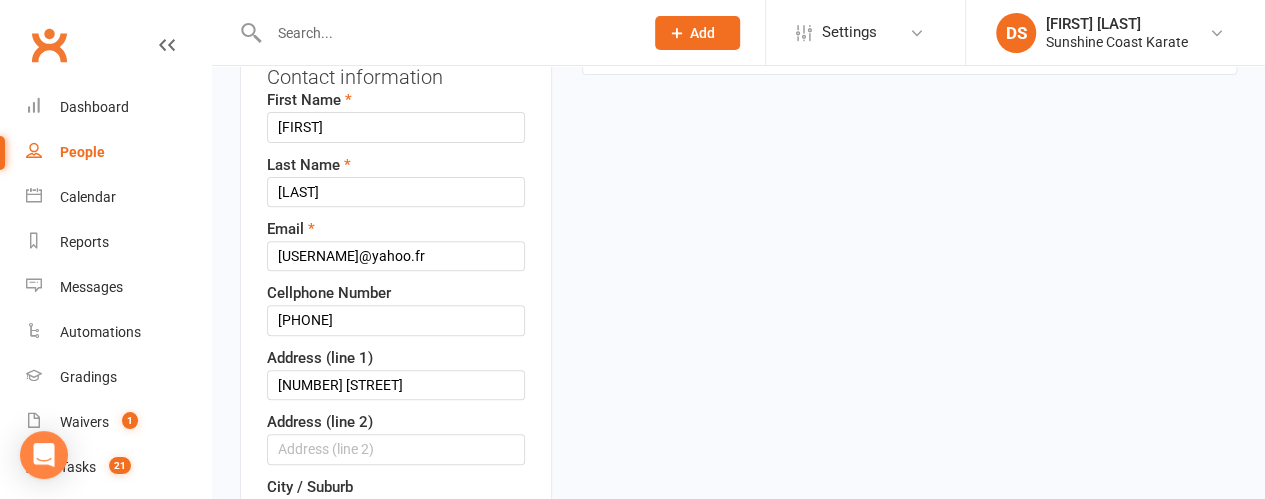 click on "upload photo Inaya Benbrahim Activated 3 August, 2025 Added 28 July, 2025   Active member 6 years old  Contact information First Name  Inaya
Last Name  Benbrahim
Email  Pla.sophie@yahoo.fr
Cellphone Number  0478 160 250
Address (line 1)  20 Sam White Drive
Address (line 2)
City / Suburb  Buderim
State  Qld
Postcode  4556
Member Number
Date of Birth  10 Aug 2018
2001 - 2020
2001
2002
2003
2004
2005
2006
2007
2008
2009
2010
2011
2012
2013
2014
2015
2016
2017
2018
2019
2020
×
Location
31" at bounding box center [738, 1154] 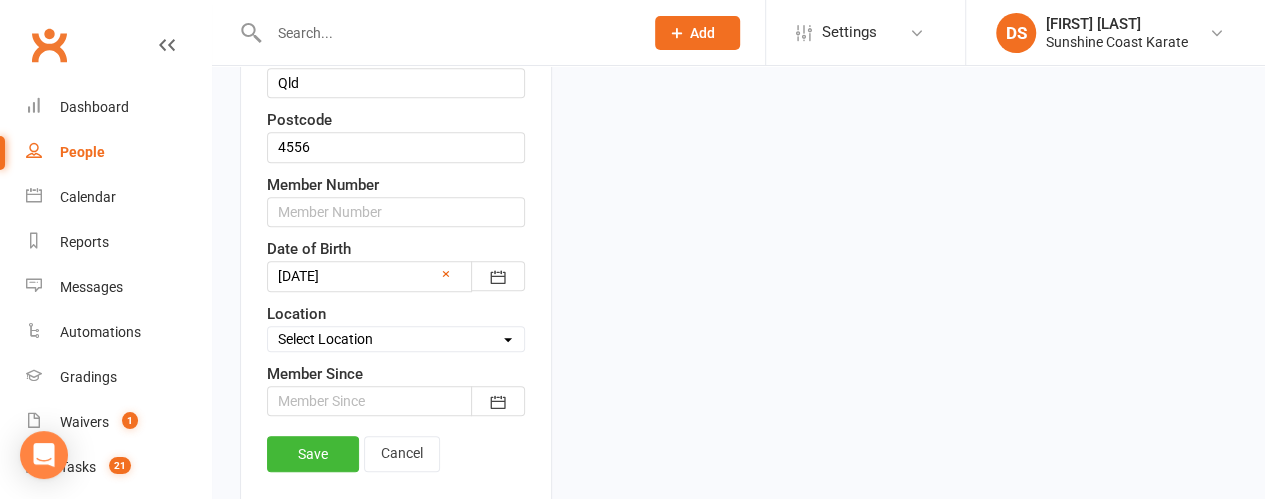 scroll, scrollTop: 794, scrollLeft: 0, axis: vertical 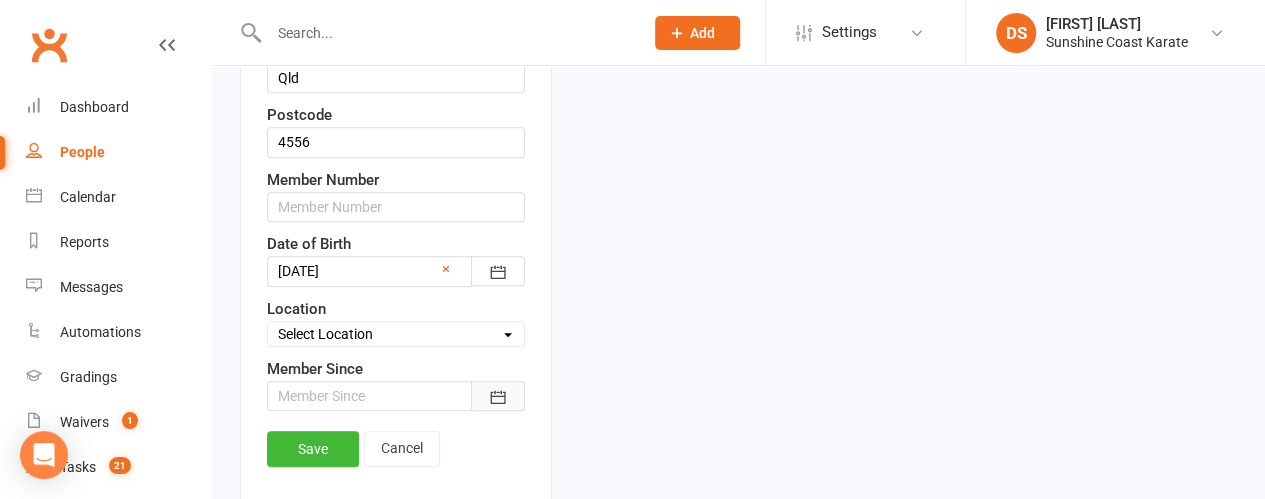 click 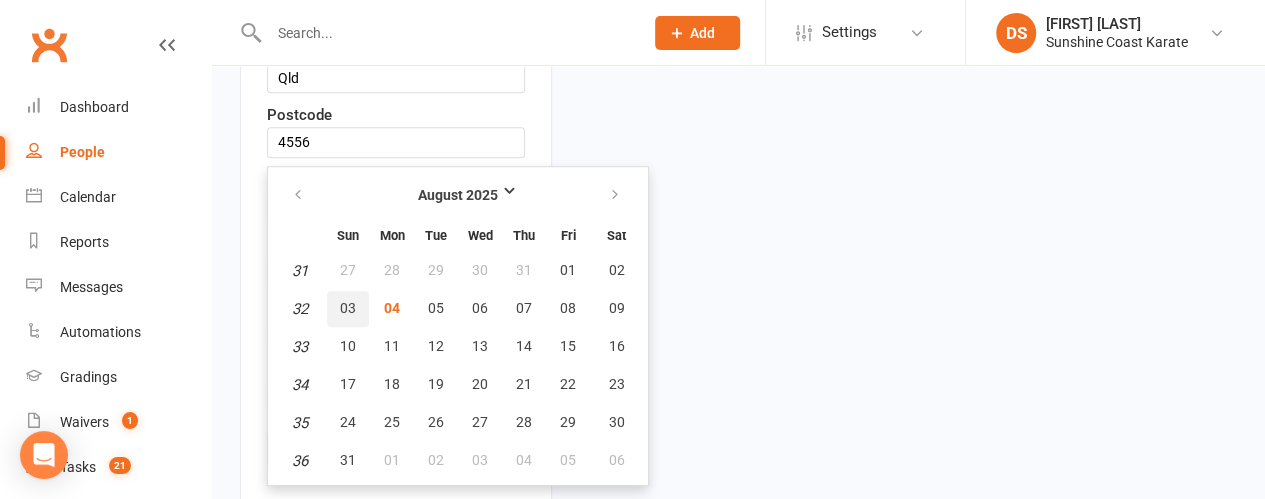 click on "03" at bounding box center (348, 308) 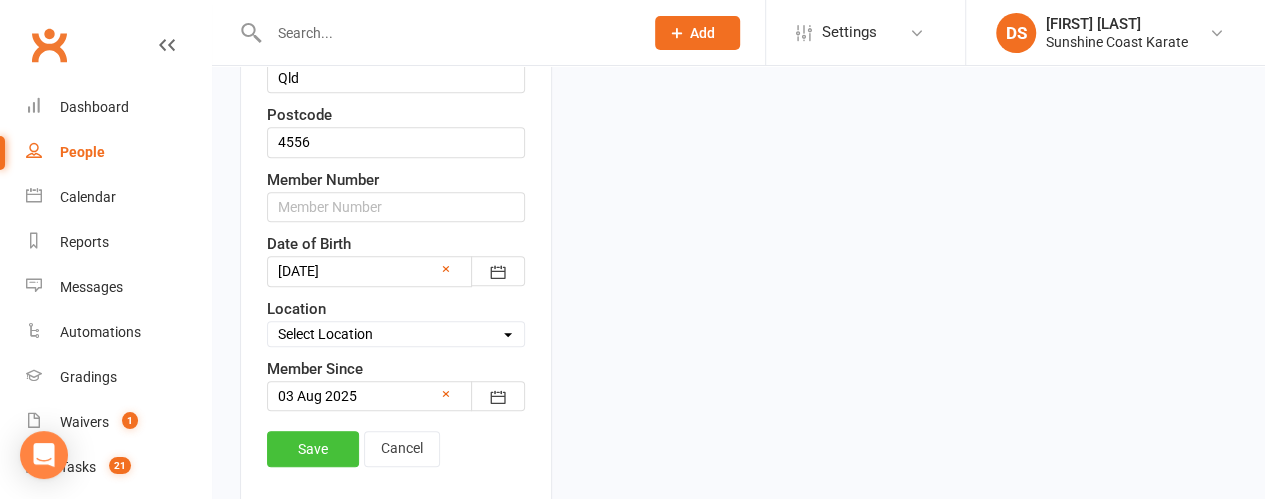 click on "Save" at bounding box center [313, 449] 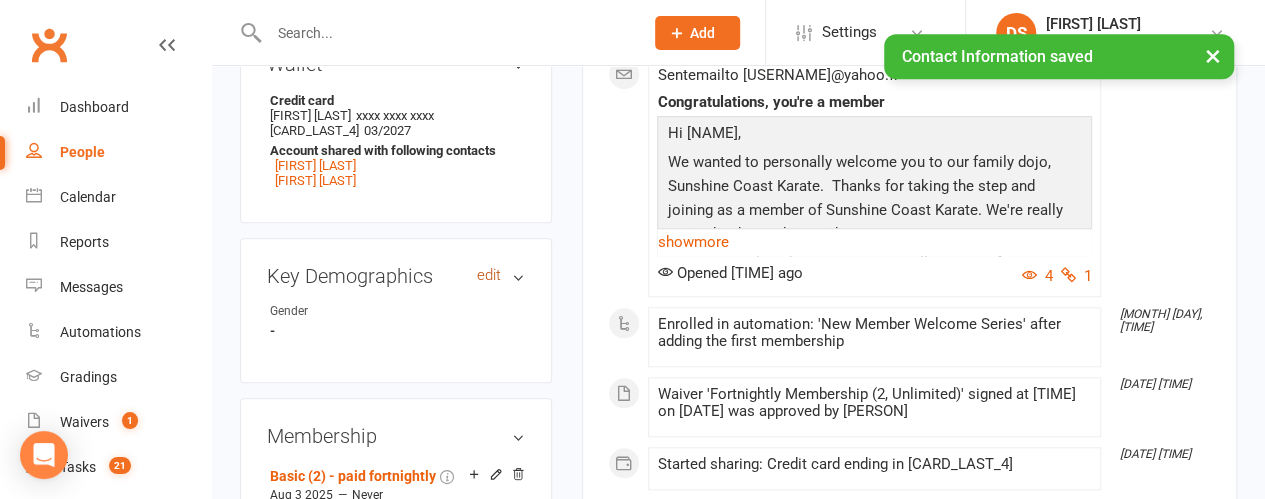 click on "edit" at bounding box center [489, 275] 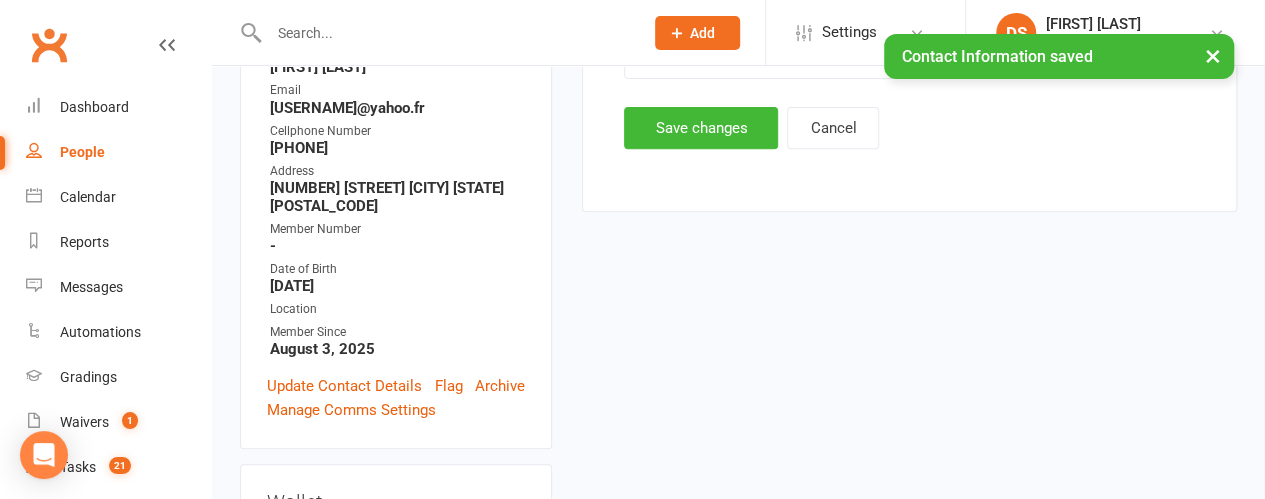 scroll, scrollTop: 170, scrollLeft: 0, axis: vertical 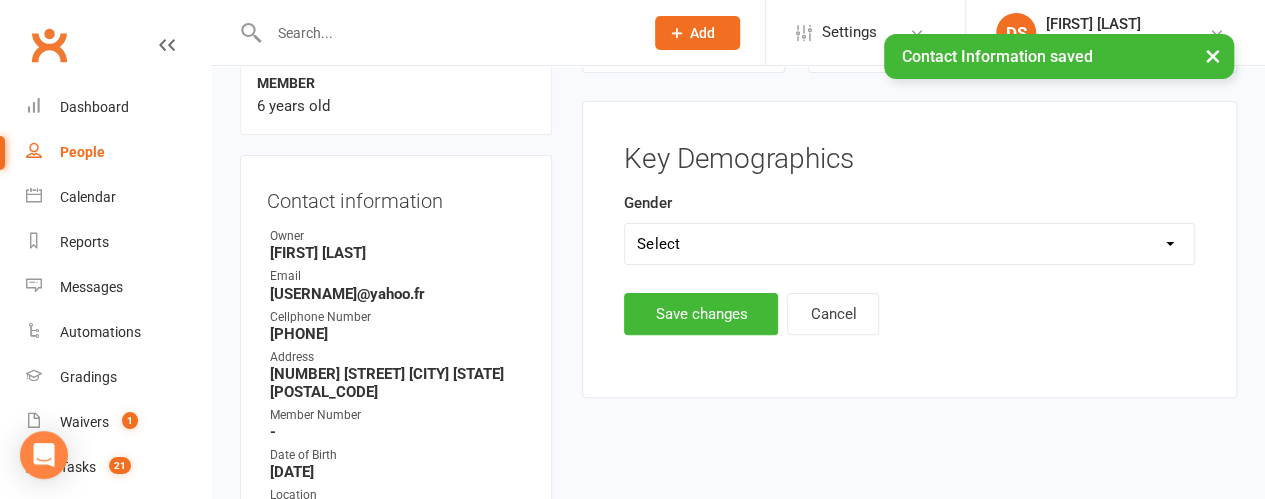 click on "Select Male Female" at bounding box center (909, 244) 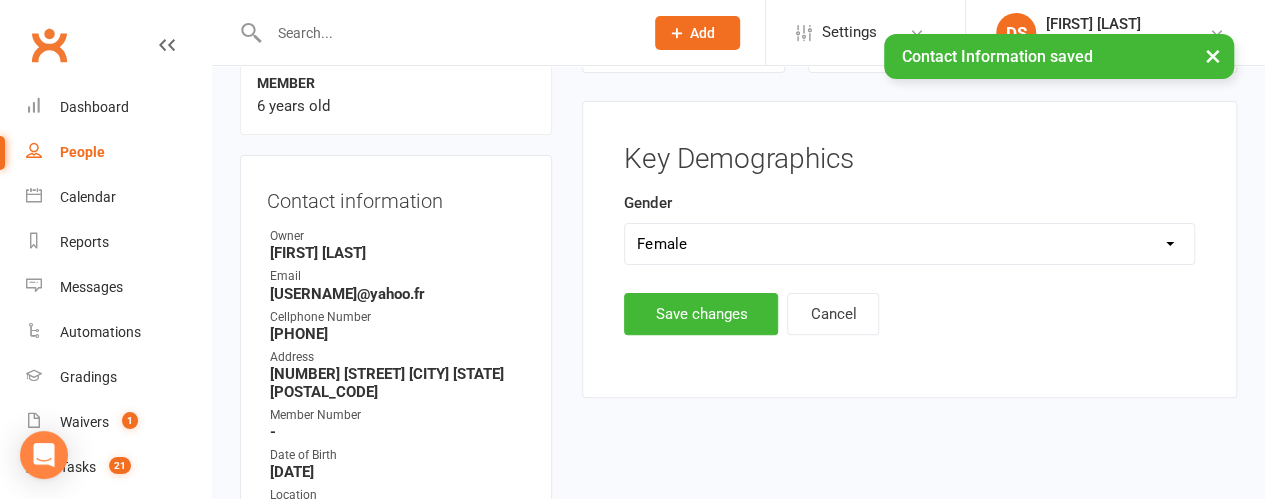 click on "Select Male Female" at bounding box center [909, 244] 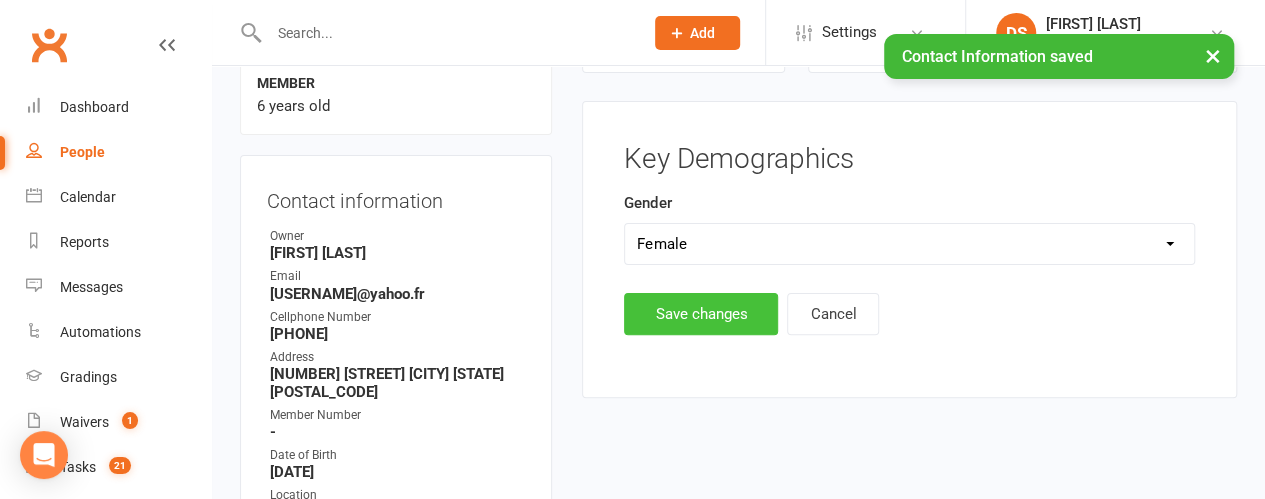 click on "Save changes" at bounding box center [701, 314] 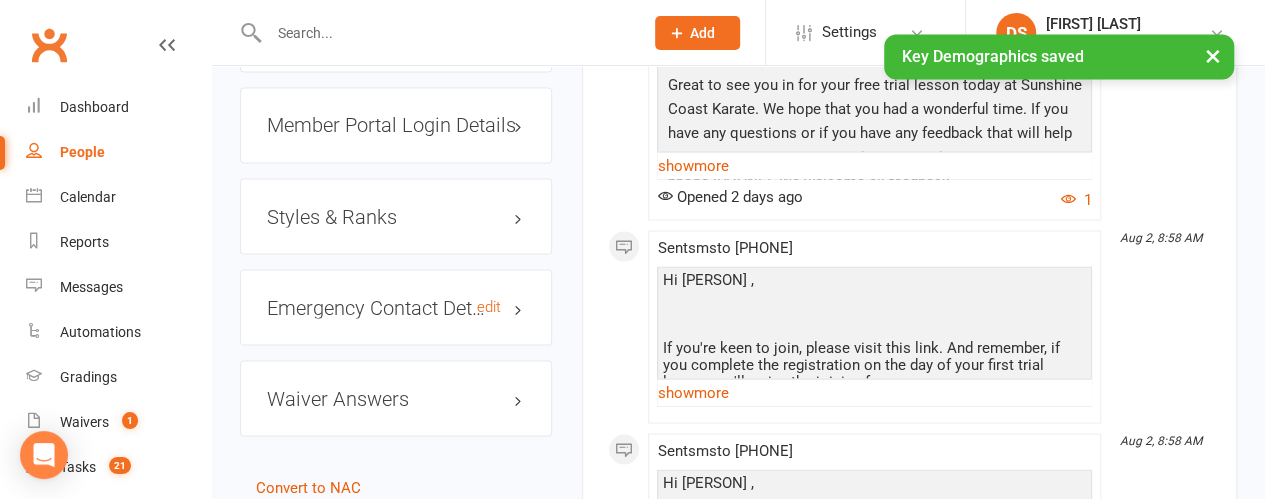 scroll, scrollTop: 1770, scrollLeft: 0, axis: vertical 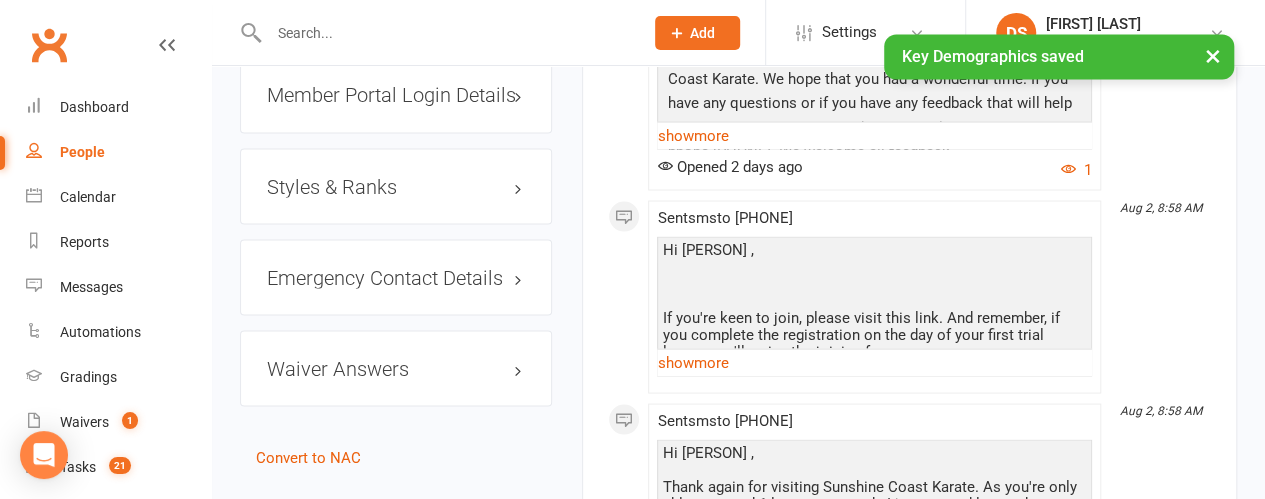 click on "Styles & Ranks" at bounding box center [396, 186] 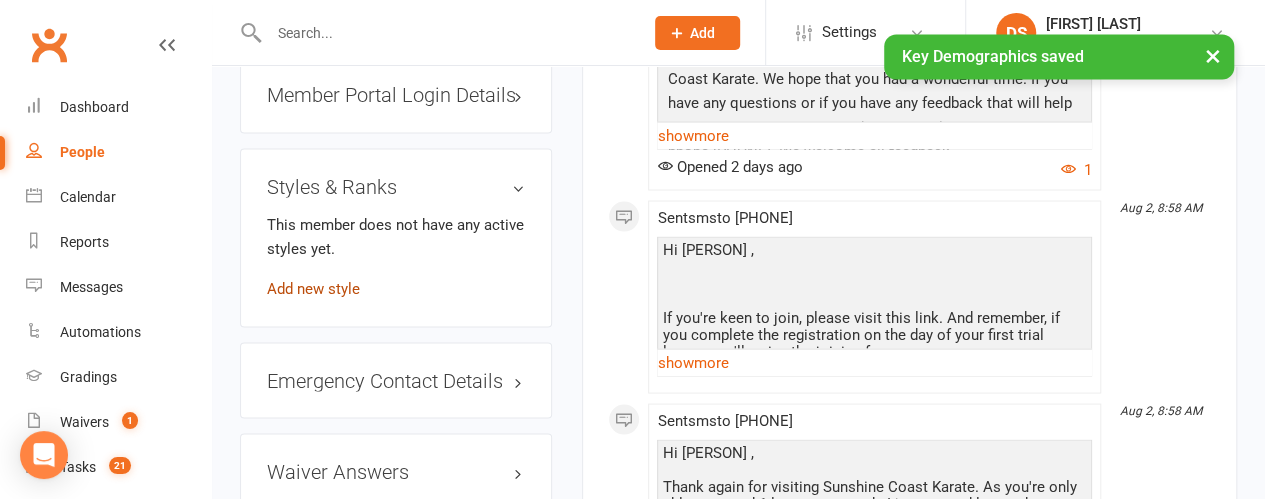 click on "Add new style" at bounding box center (313, 288) 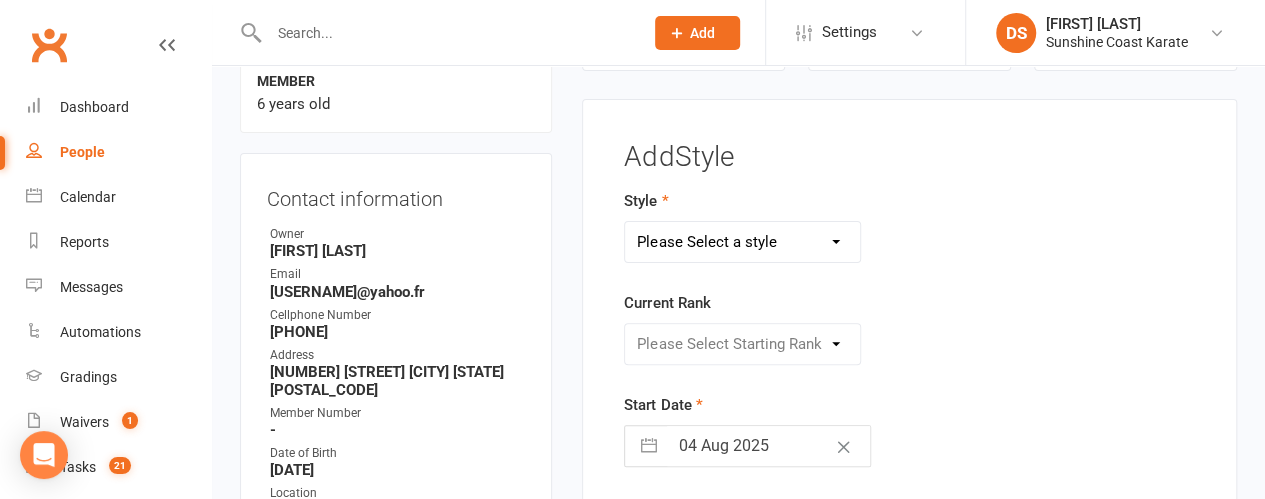 scroll, scrollTop: 170, scrollLeft: 0, axis: vertical 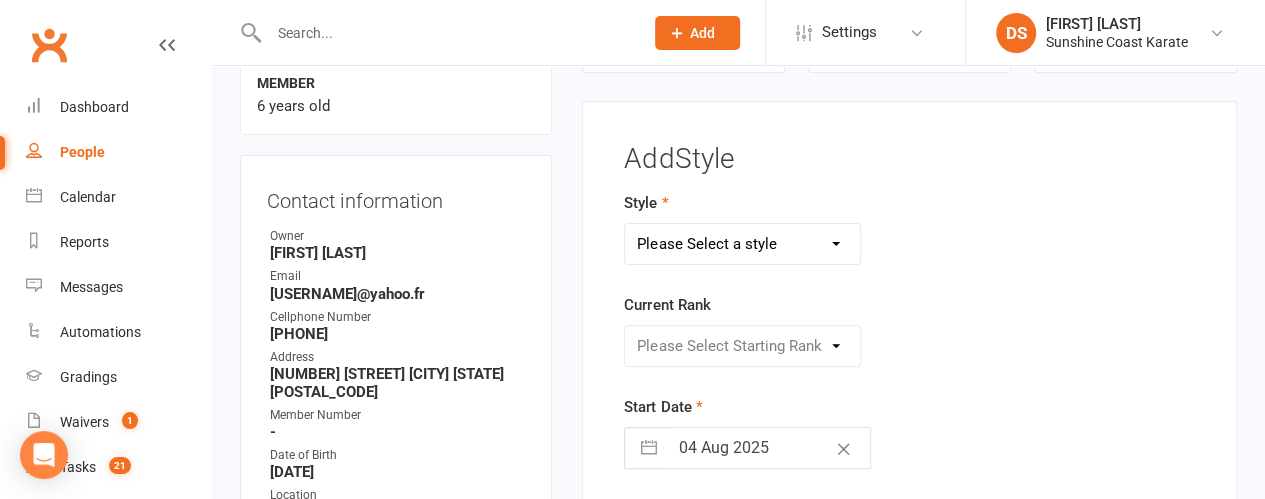 click on "Please Select a style Chito-Ryu Karate Kobujutsu Leadership & Teaching Little Champions Karate" at bounding box center [742, 244] 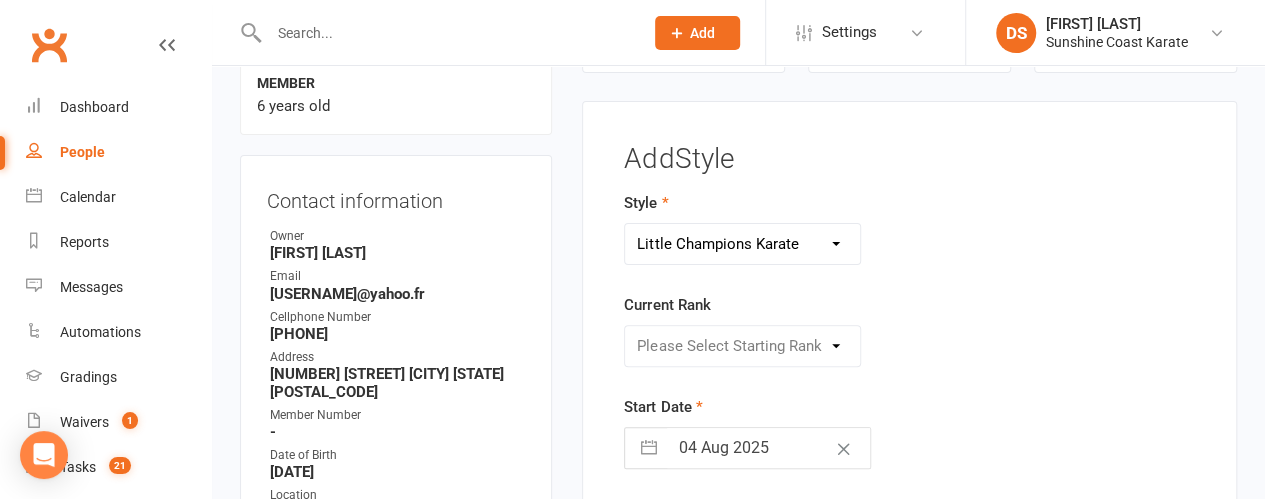 click on "Please Select a style Chito-Ryu Karate Kobujutsu Leadership & Teaching Little Champions Karate" at bounding box center (742, 244) 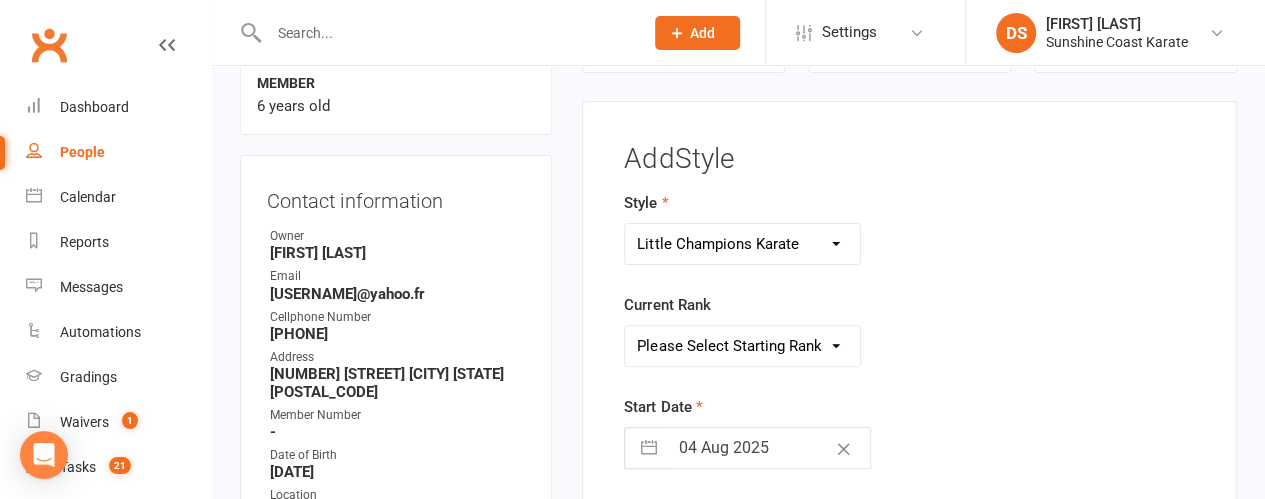 click on "Please Select Starting Rank White Belt White Belt, Yellow Stripe White Belt, Orange Stripe White Belt, Green Stripe White Belt, Blue Stripe White Belt, Purple Stripe White Belt, Brown Stripe White Belt, Black Stripe" at bounding box center (742, 346) 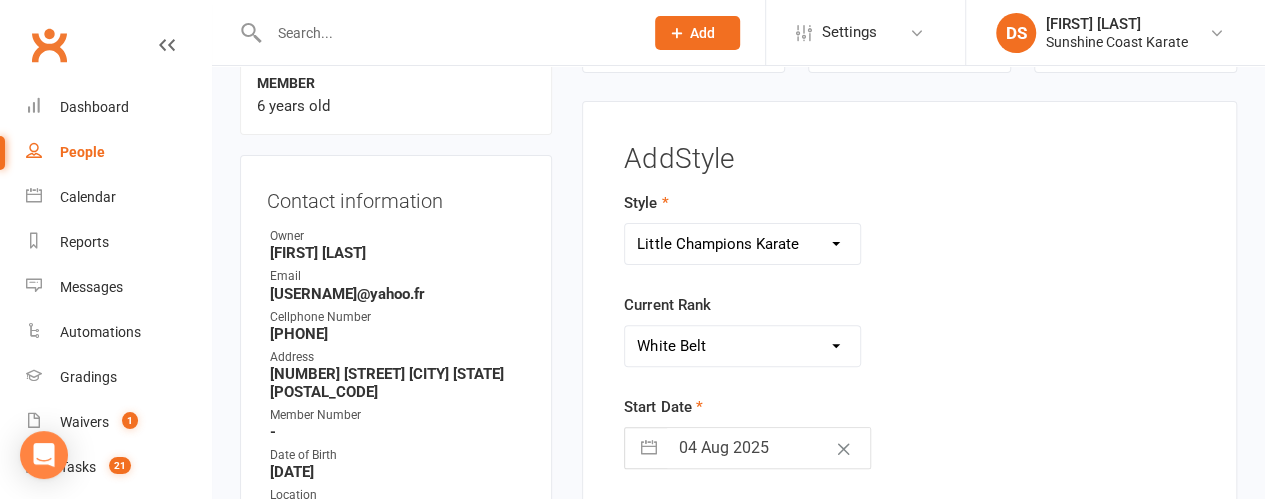 click on "Please Select Starting Rank White Belt White Belt, Yellow Stripe White Belt, Orange Stripe White Belt, Green Stripe White Belt, Blue Stripe White Belt, Purple Stripe White Belt, Brown Stripe White Belt, Black Stripe" at bounding box center (742, 346) 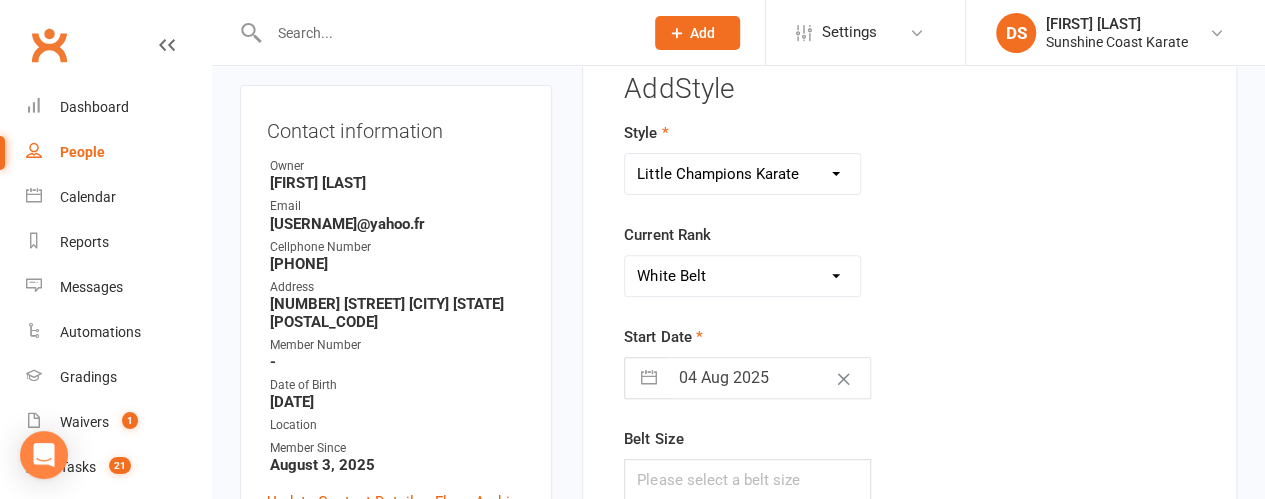 scroll, scrollTop: 270, scrollLeft: 0, axis: vertical 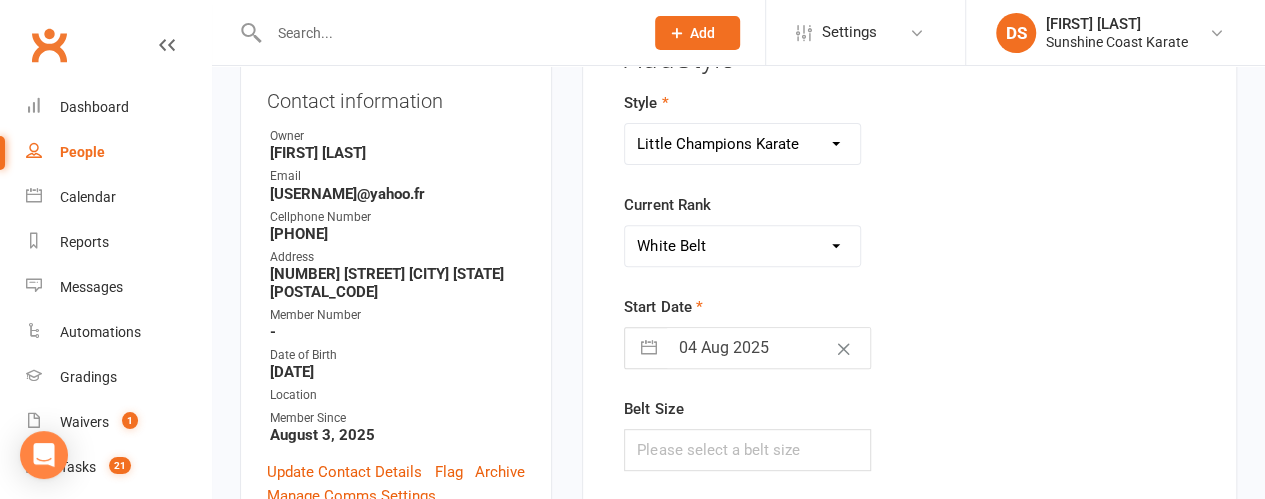 click on "04 Aug 2025" at bounding box center (768, 348) 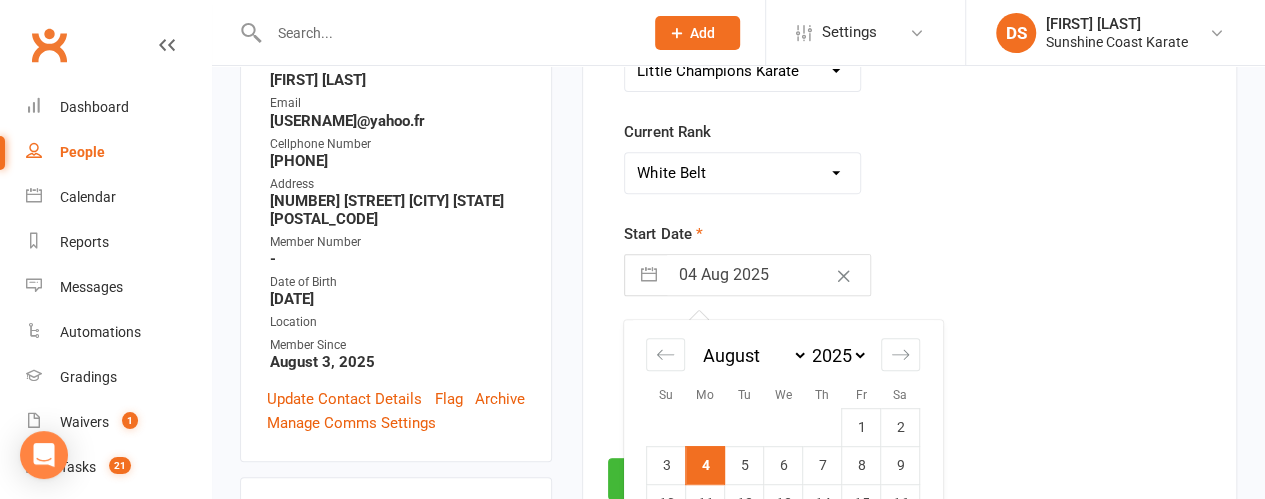 scroll, scrollTop: 370, scrollLeft: 0, axis: vertical 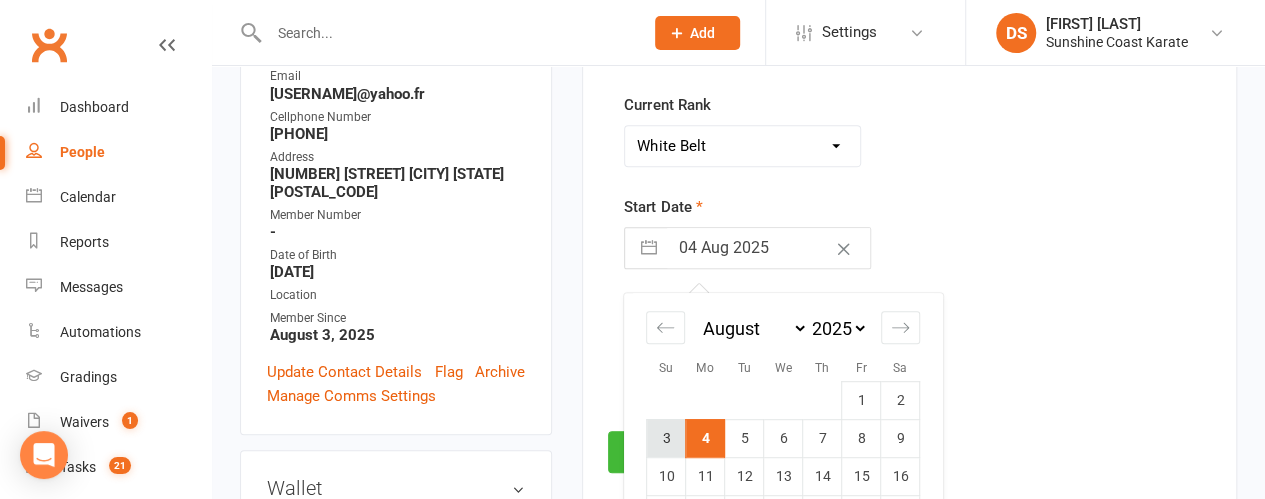 click on "3" at bounding box center (666, 438) 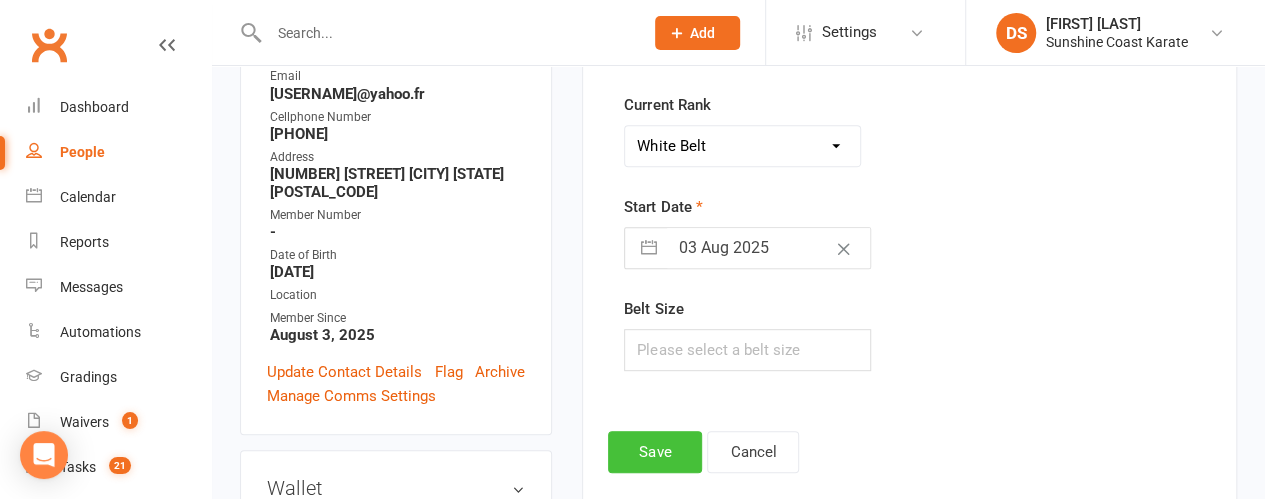 click on "Save" at bounding box center [655, 452] 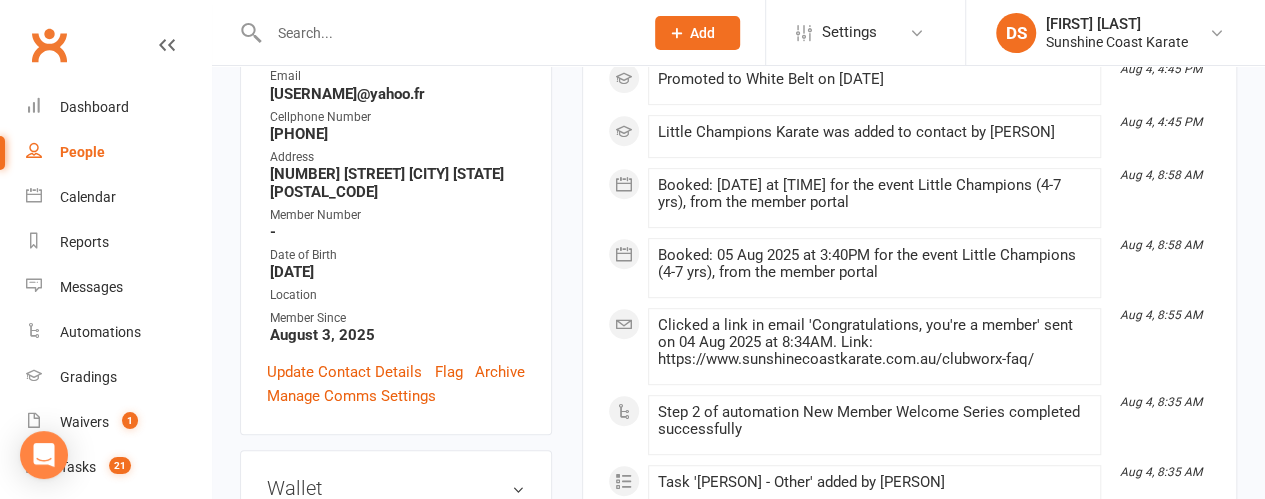 scroll, scrollTop: 0, scrollLeft: 0, axis: both 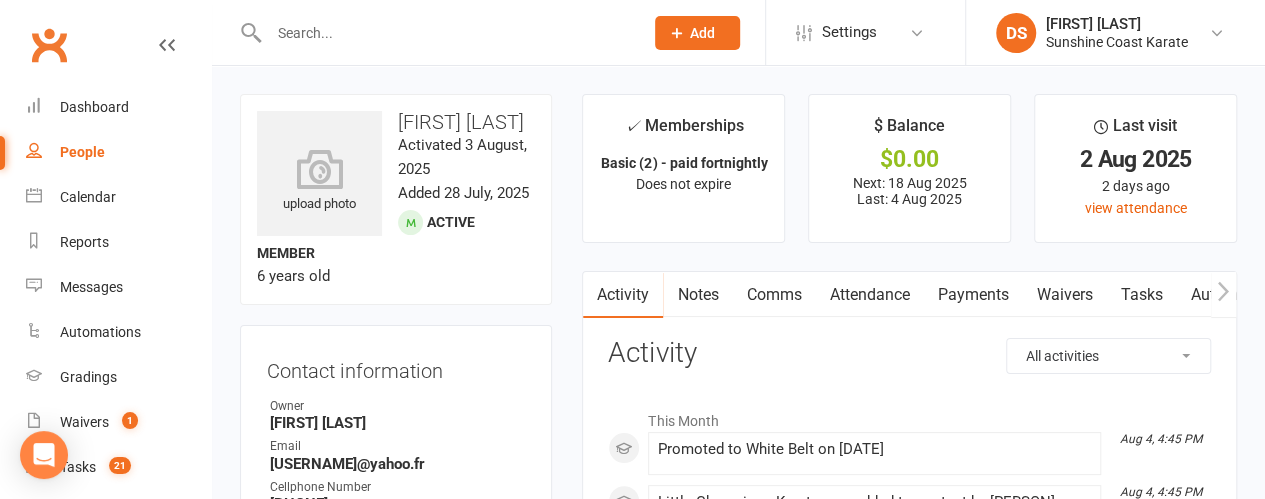 click on "Waivers" at bounding box center (1064, 295) 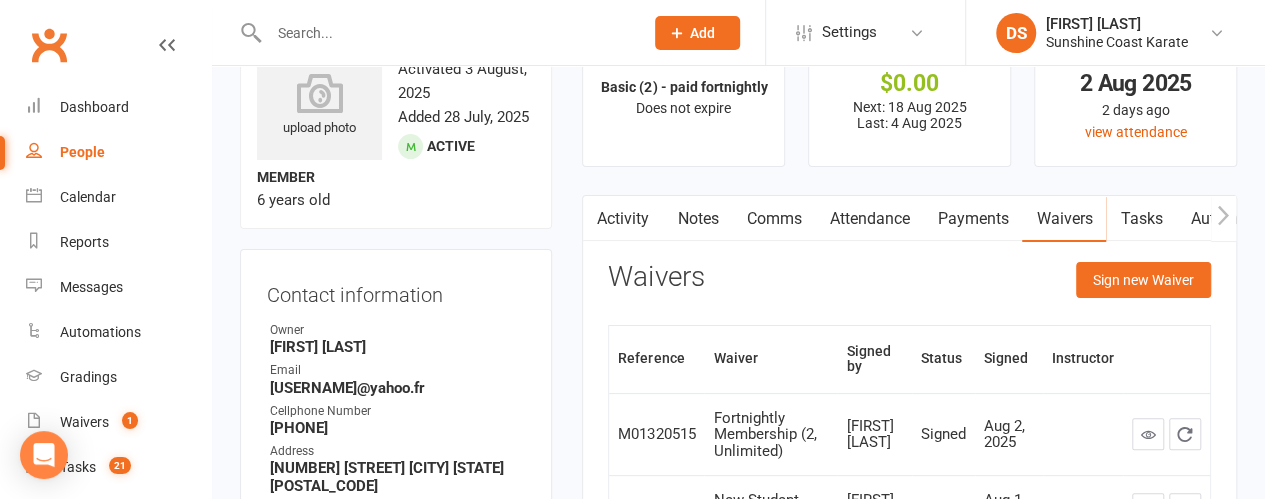 scroll, scrollTop: 200, scrollLeft: 0, axis: vertical 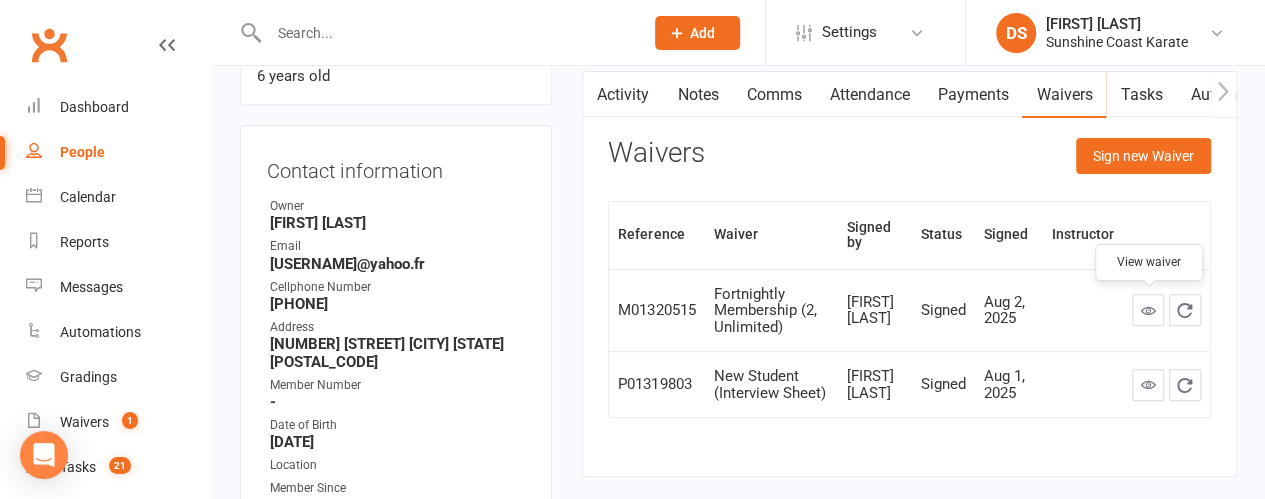 click at bounding box center [1148, 310] 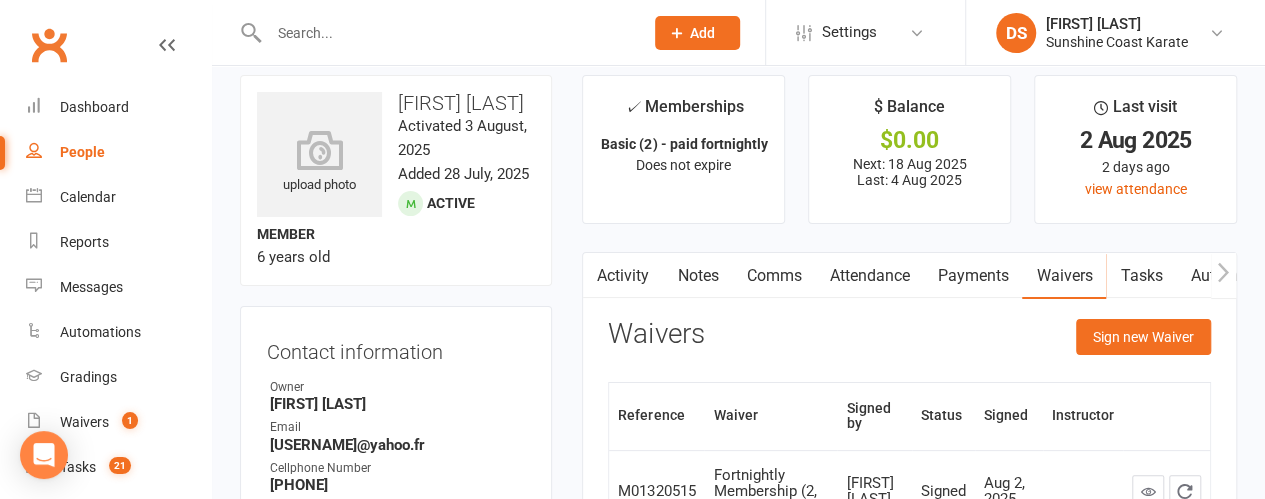 scroll, scrollTop: 0, scrollLeft: 0, axis: both 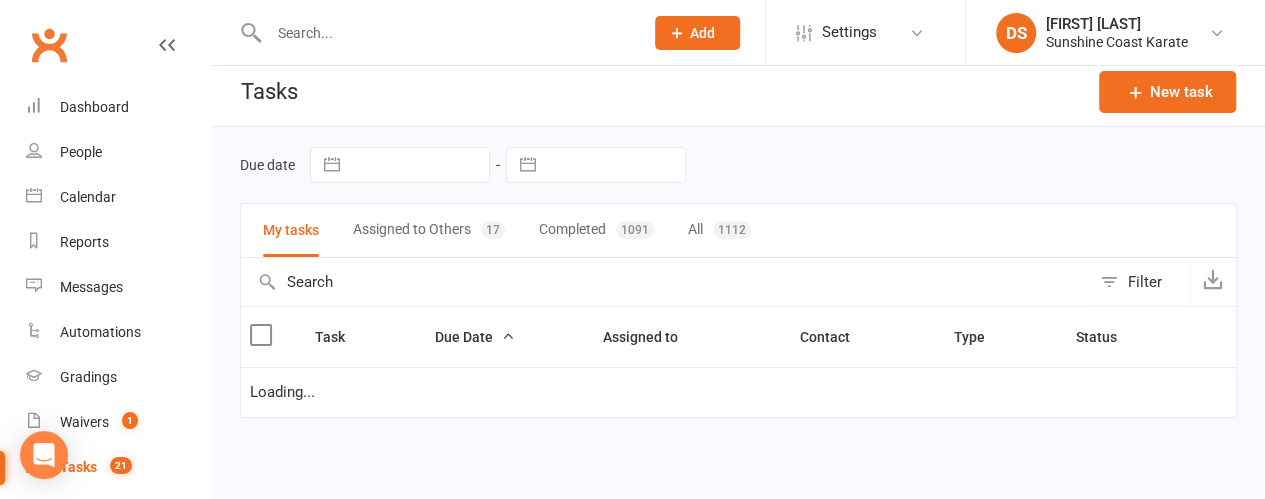 select on "started" 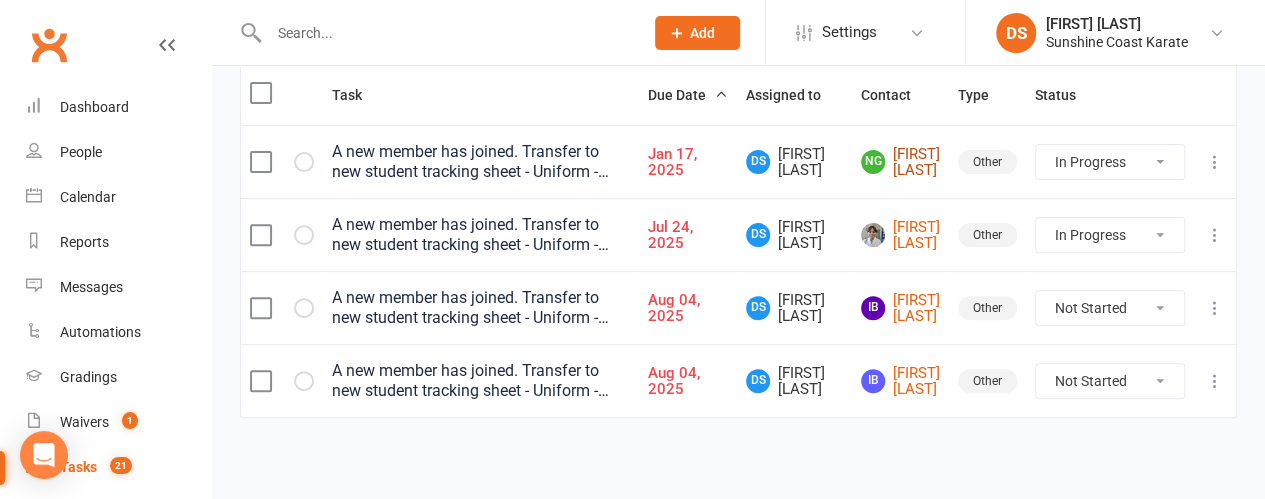 scroll, scrollTop: 252, scrollLeft: 0, axis: vertical 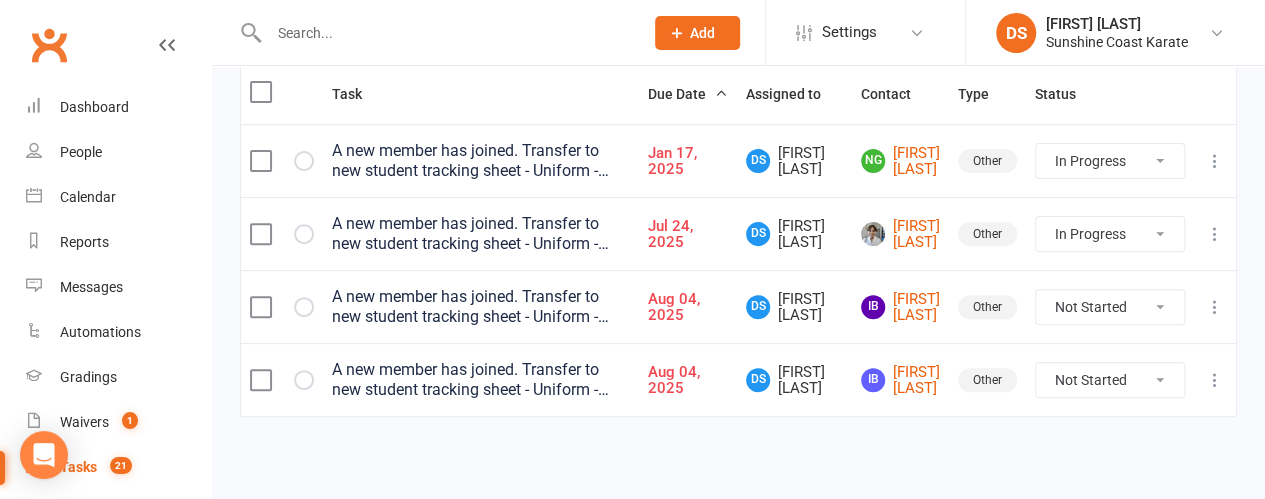 click on "Not Started In Progress Waiting Complete" at bounding box center [1110, 307] 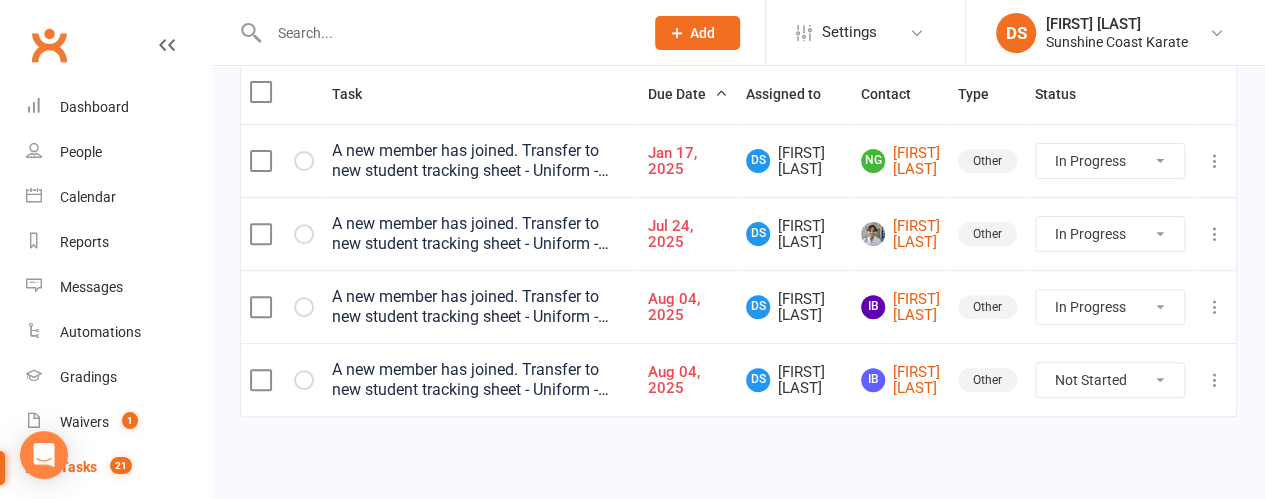 click on "Not Started In Progress Waiting Complete" at bounding box center [1110, 307] 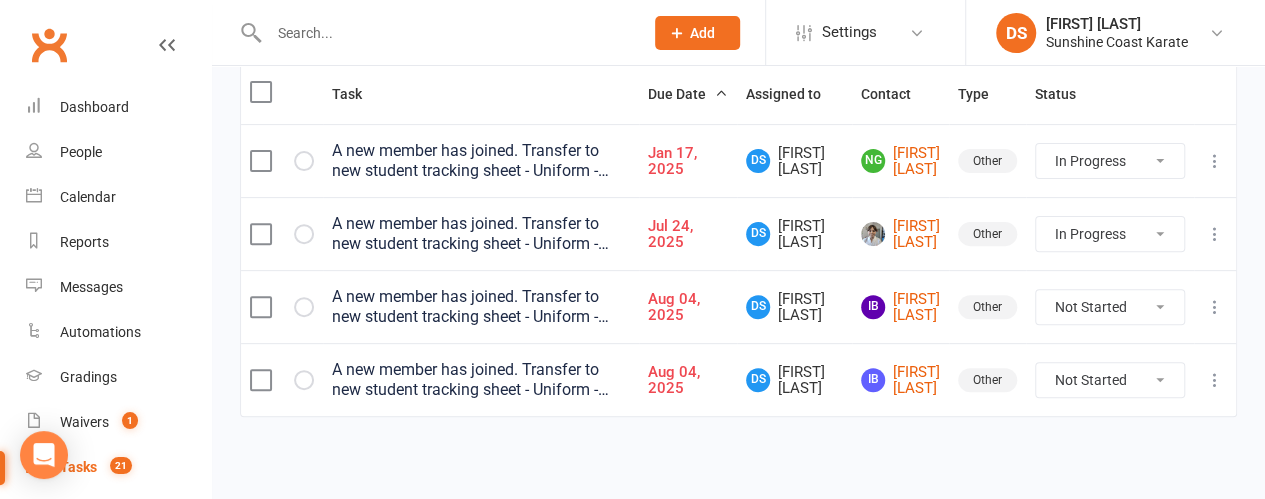 select on "started" 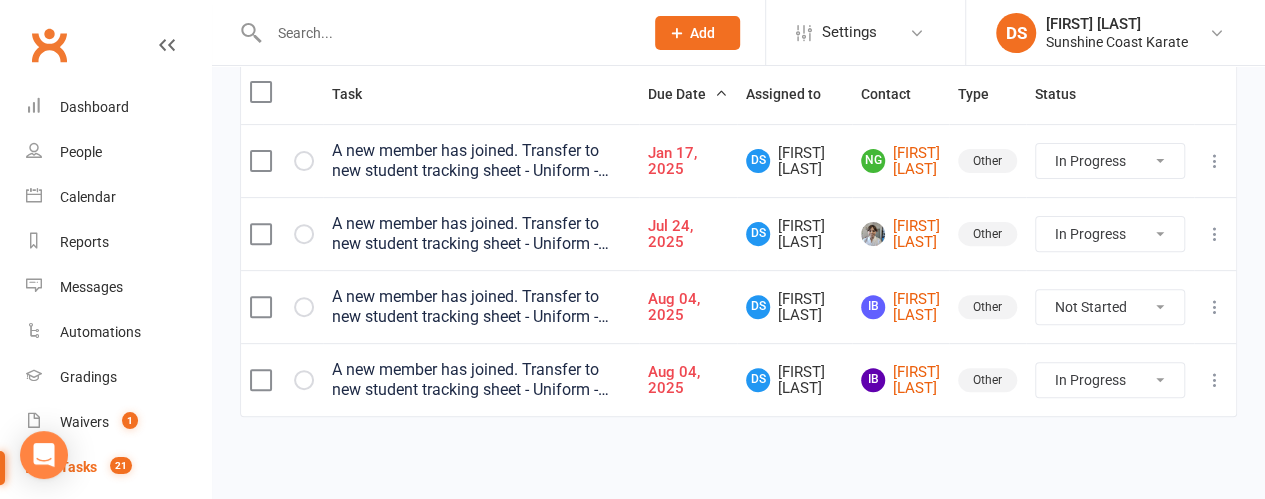 click on "Not Started In Progress Waiting Complete" at bounding box center [1110, 307] 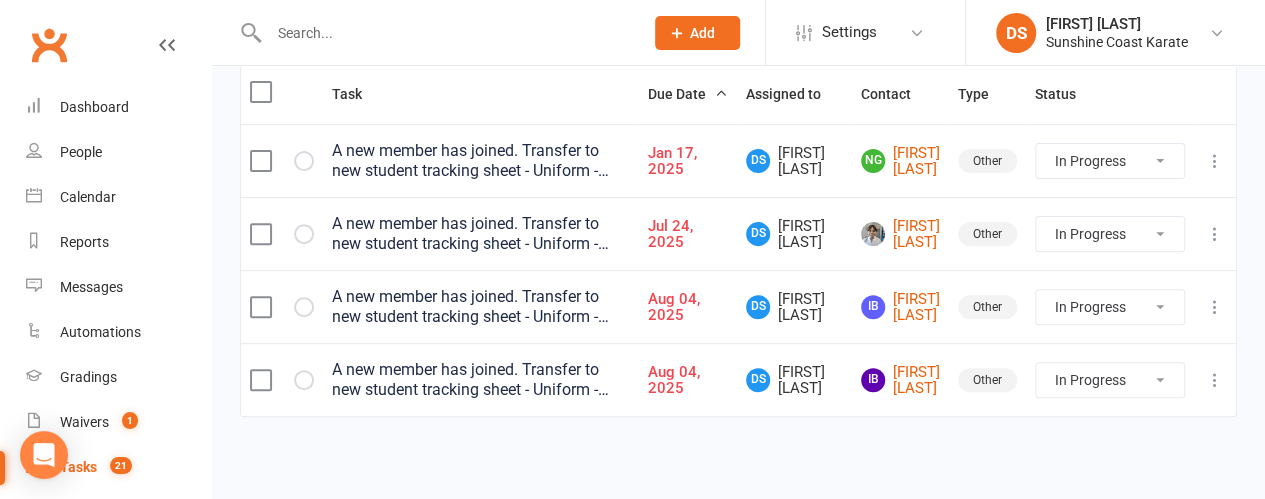 click on "Not Started In Progress Waiting Complete" at bounding box center (1110, 307) 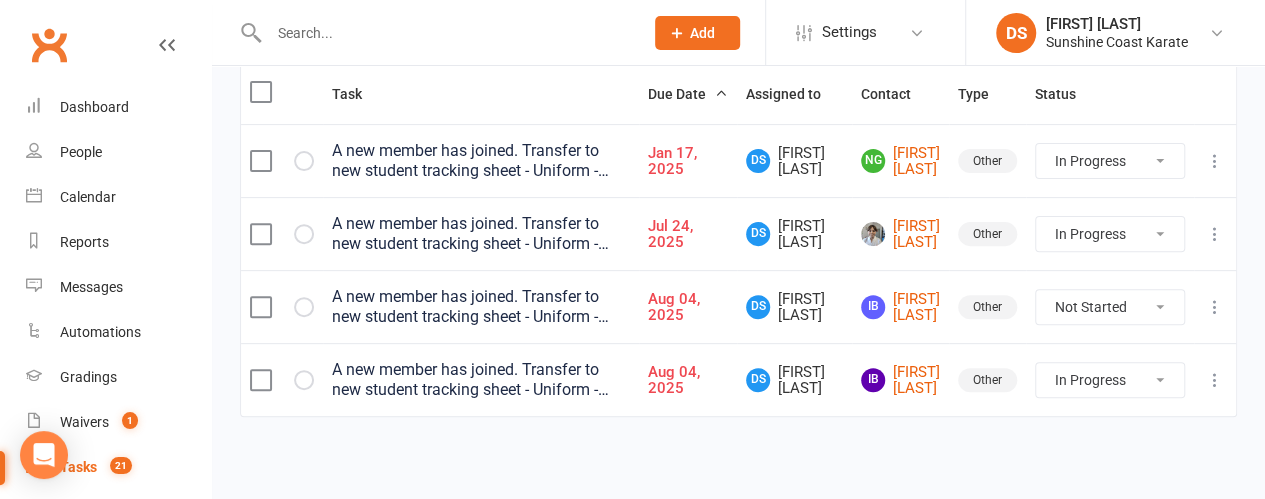 select on "started" 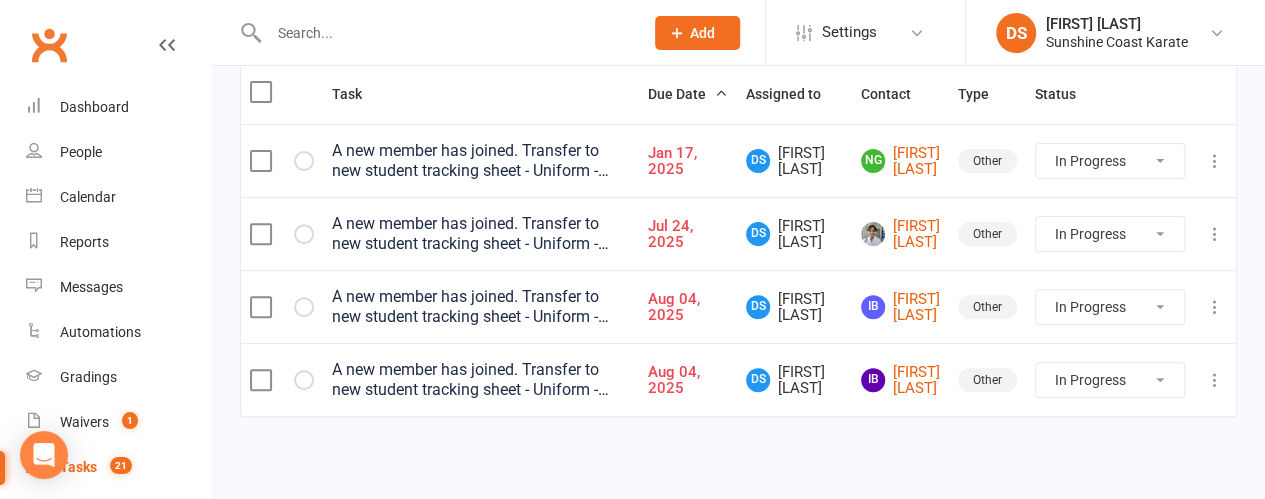 click on "Task Due Date Assigned to Contact Type Status A new member has joined.  Transfer to new student tracking sheet
- Uniform
- Progress cards
- Profile photo
- Add to clubworx - gender & member since date
- Permission to share photos
- referral thank you letter
- check class bookings Jan 17, 2025 DS Debbie Strazzari NG Nikita Gray Other Not Started In Progress Waiting Complete A new member has joined.  Transfer to new student tracking sheet
- Uniform
- Progress cards
- Profile photo
- Add to clubworx - gender & member since date
- Permission to share photos
- referral thank you letter
- check class bookings Jul 24, 2025 DS Debbie Strazzari Jake Bouris Other Not Started In Progress Waiting Complete A new member has joined.  Transfer to new student tracking sheet
- Uniform
- Progress cards
- Profile photo
- Add to clubworx - gender & member since date
- Permission to share photos
- referral thank you letter
- check class bookings Aug 04, 2025 DS Debbie Strazzari IB Inaya Benbrahim Other Not Started In Progress DS" at bounding box center [738, 254] 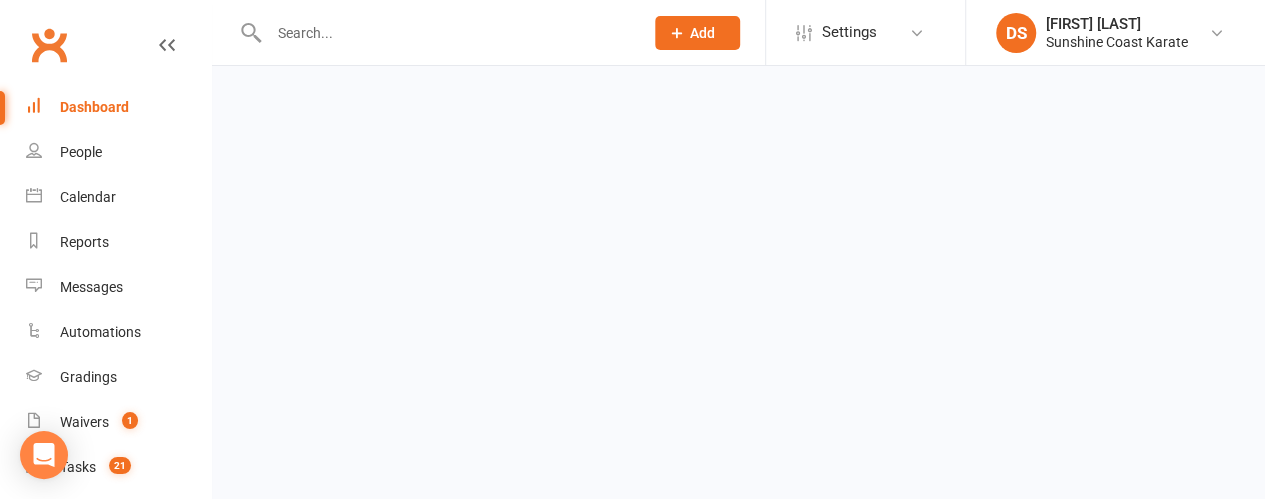 scroll, scrollTop: 0, scrollLeft: 0, axis: both 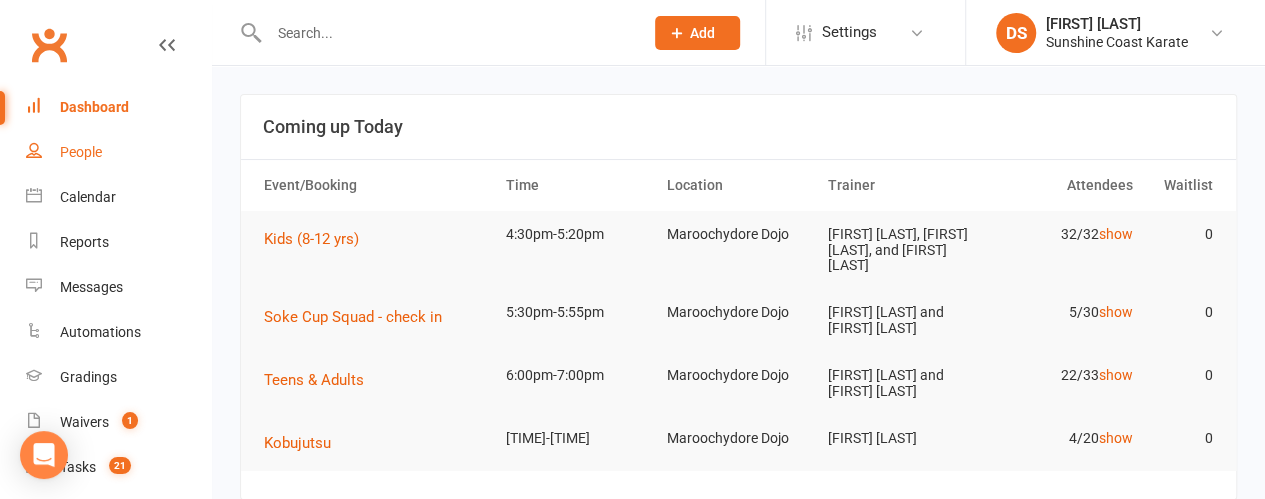 click on "People" at bounding box center [81, 152] 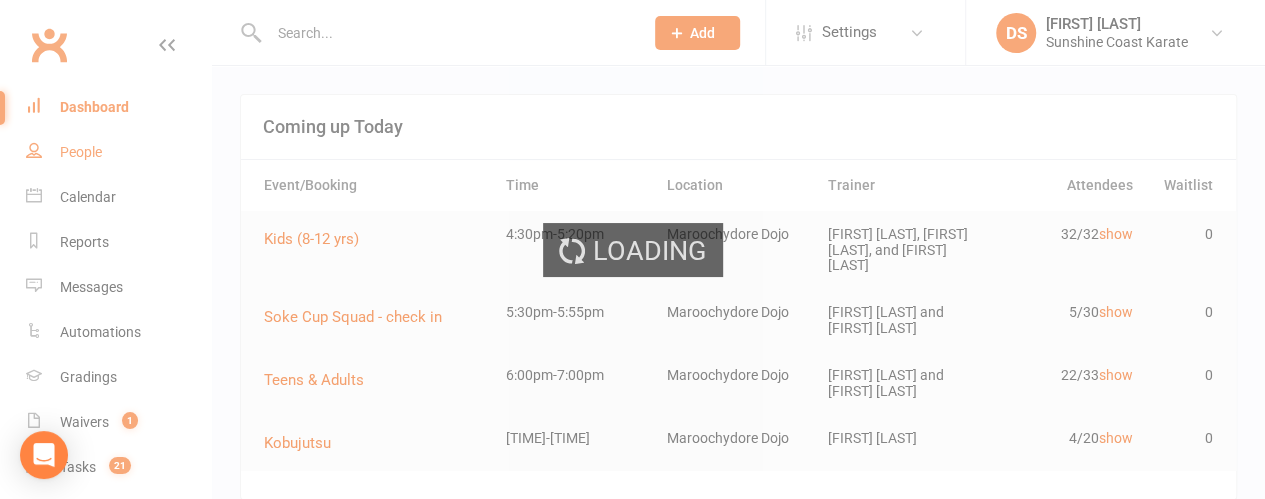 select on "100" 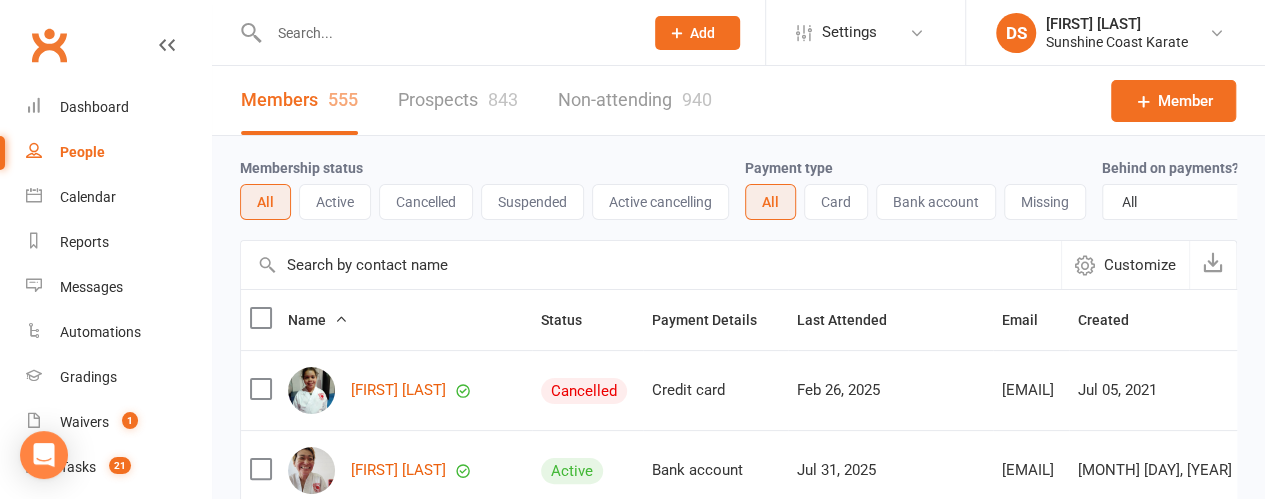 click at bounding box center (651, 265) 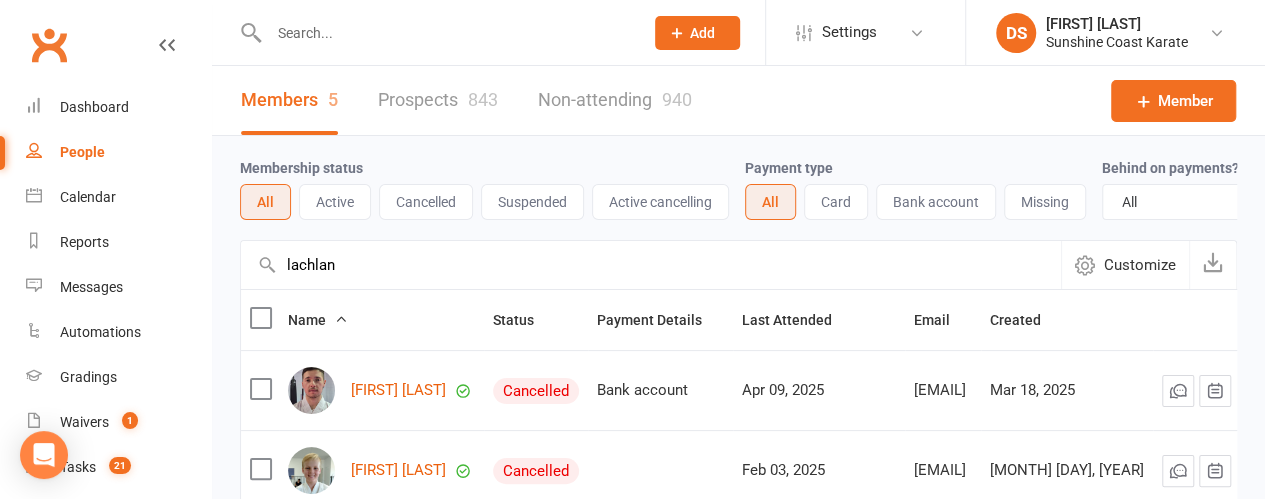type on "lachlan" 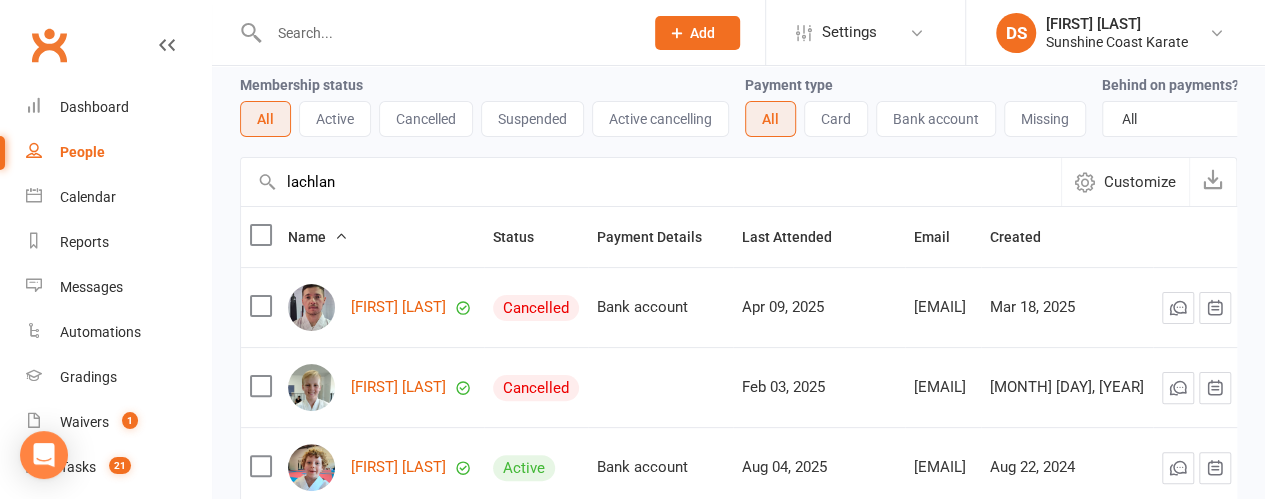 scroll, scrollTop: 200, scrollLeft: 0, axis: vertical 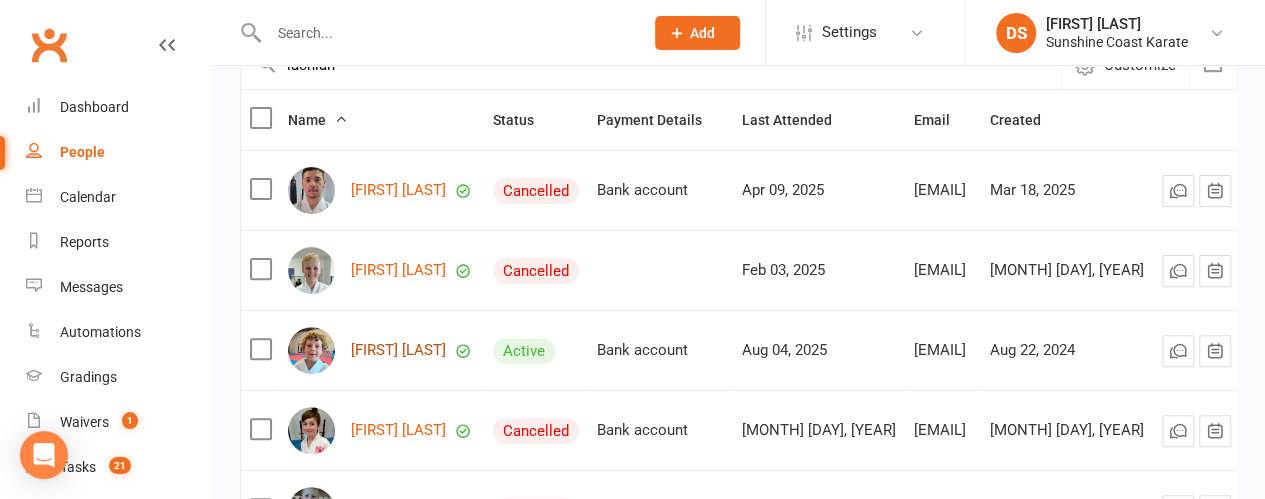 click on "Lachlan McCallum" at bounding box center (398, 350) 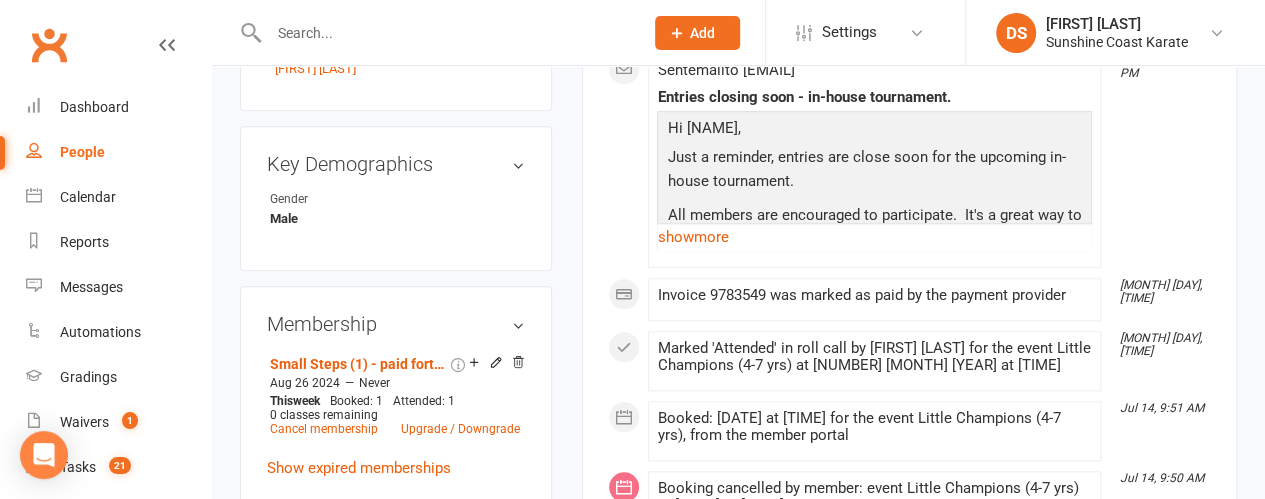 scroll, scrollTop: 1000, scrollLeft: 0, axis: vertical 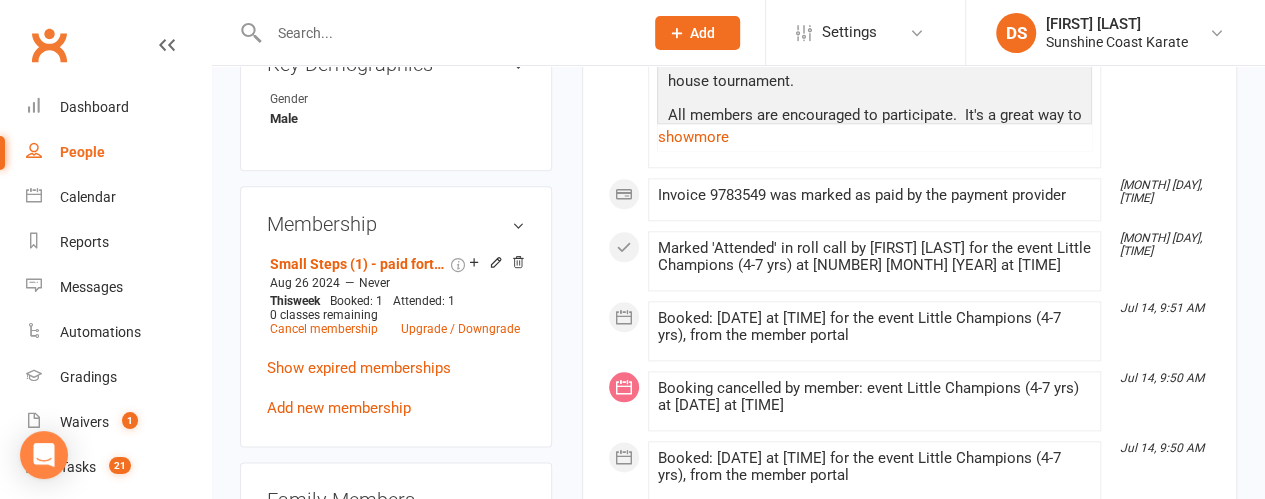 select on "100" 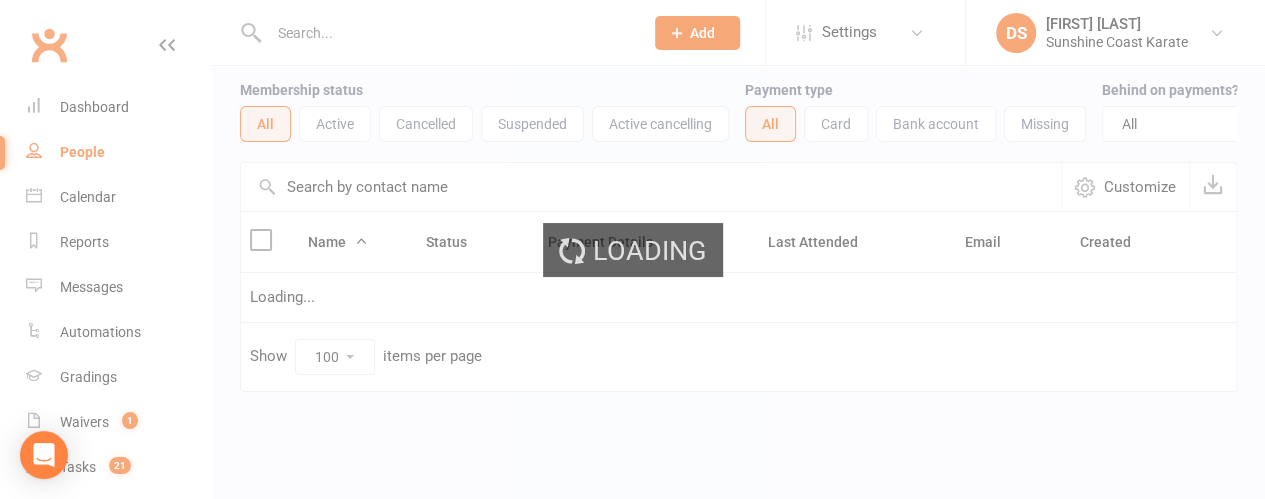 scroll, scrollTop: 0, scrollLeft: 0, axis: both 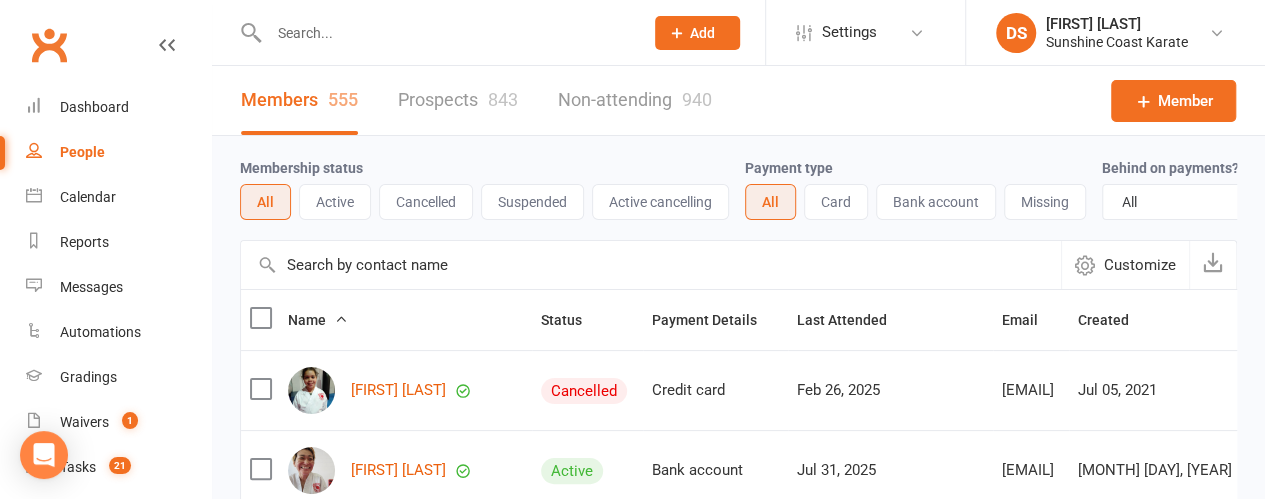 click at bounding box center [651, 265] 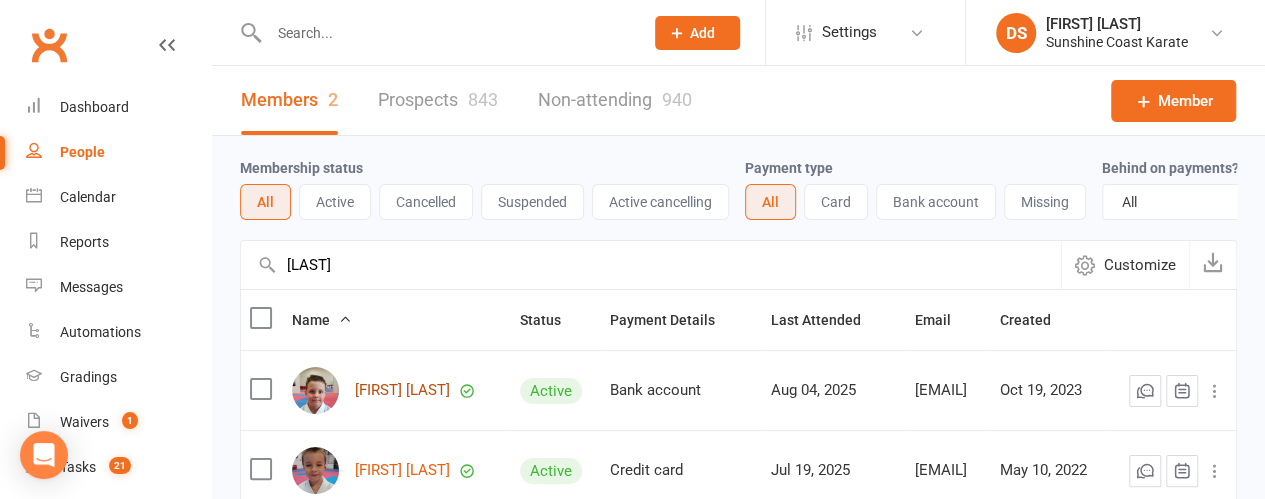 type on "barker" 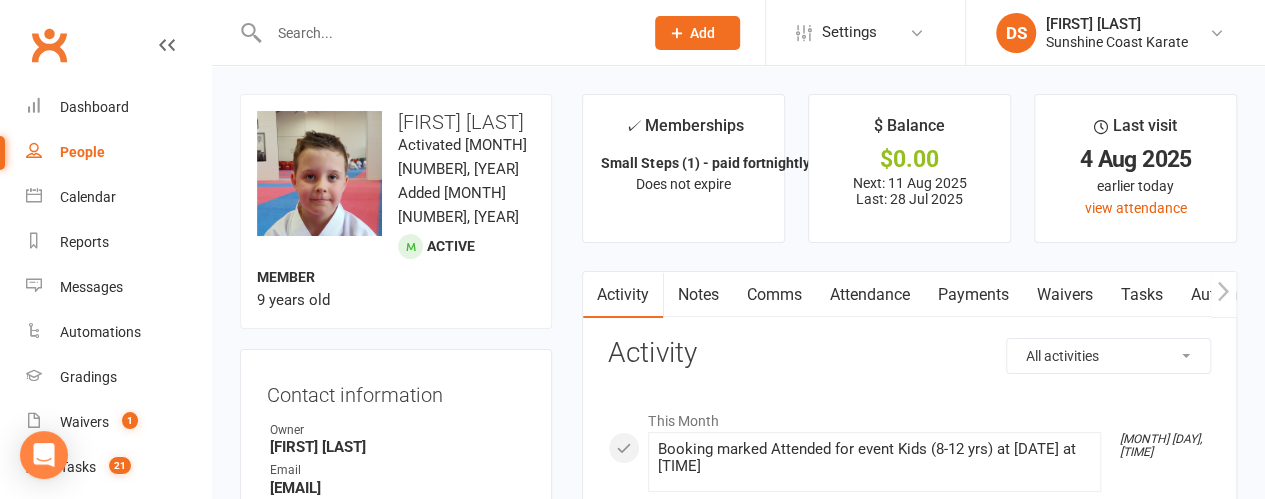 click on "Attendance" at bounding box center [869, 295] 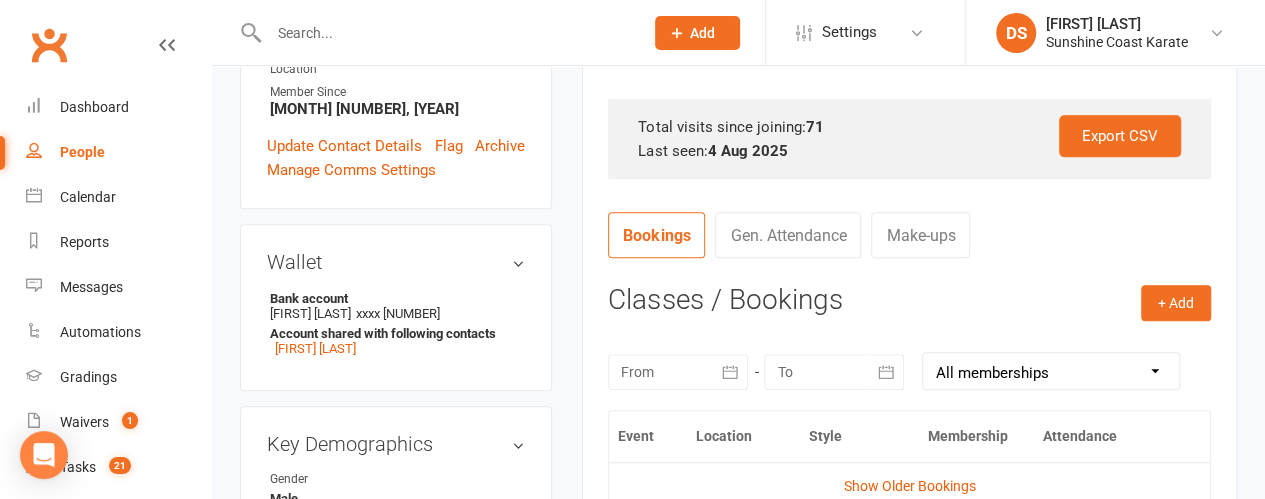 scroll, scrollTop: 300, scrollLeft: 0, axis: vertical 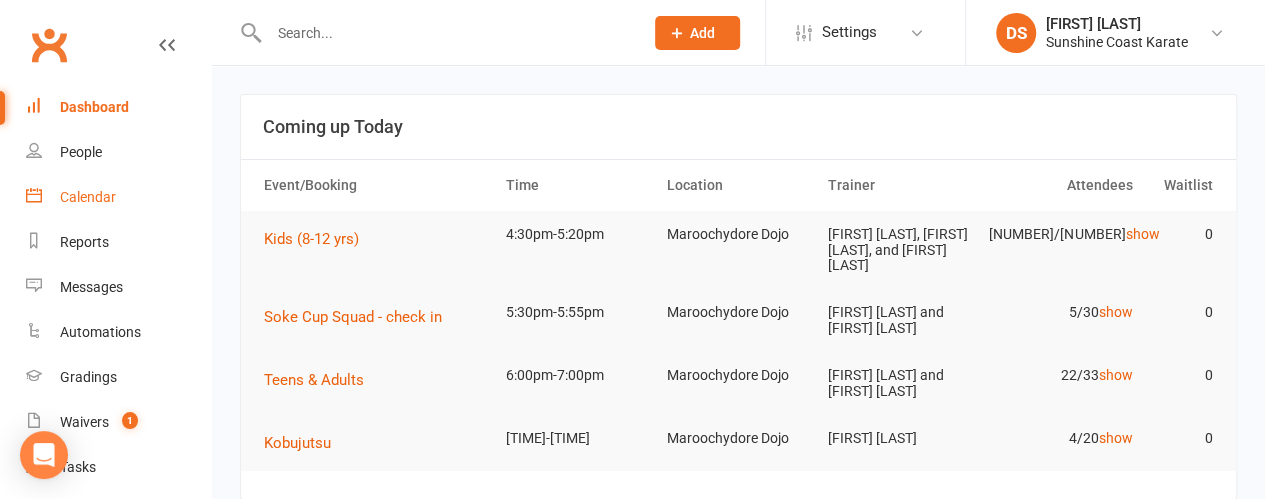 click on "Calendar" at bounding box center (88, 197) 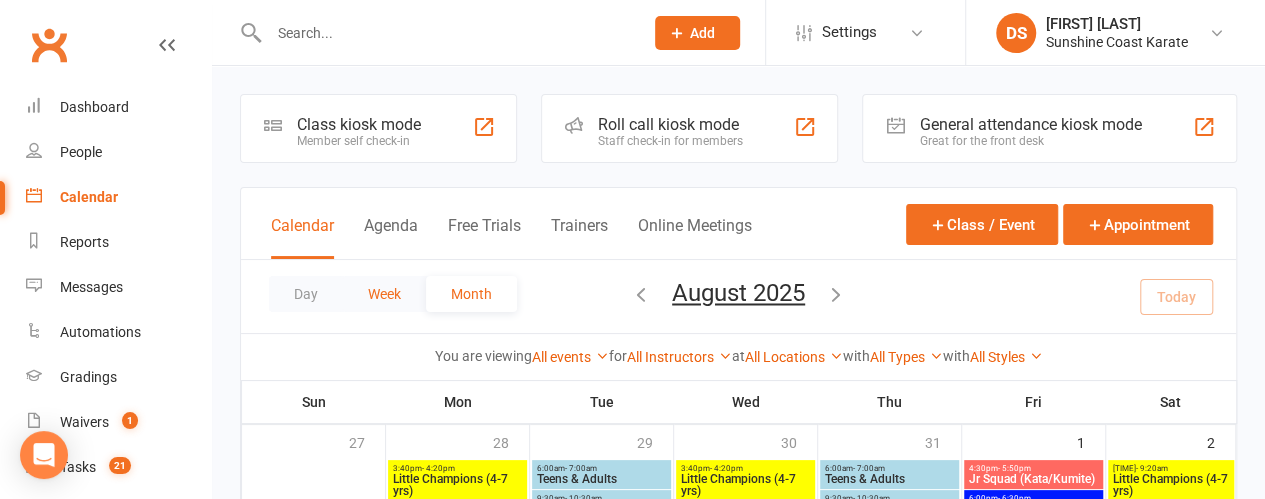 click on "Week" at bounding box center [384, 294] 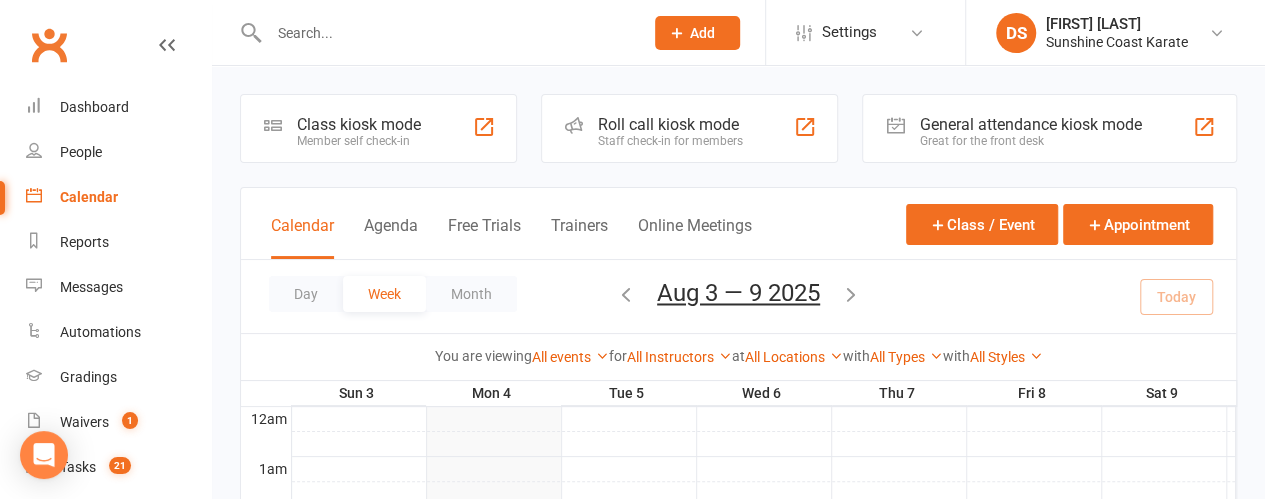 scroll, scrollTop: 0, scrollLeft: 0, axis: both 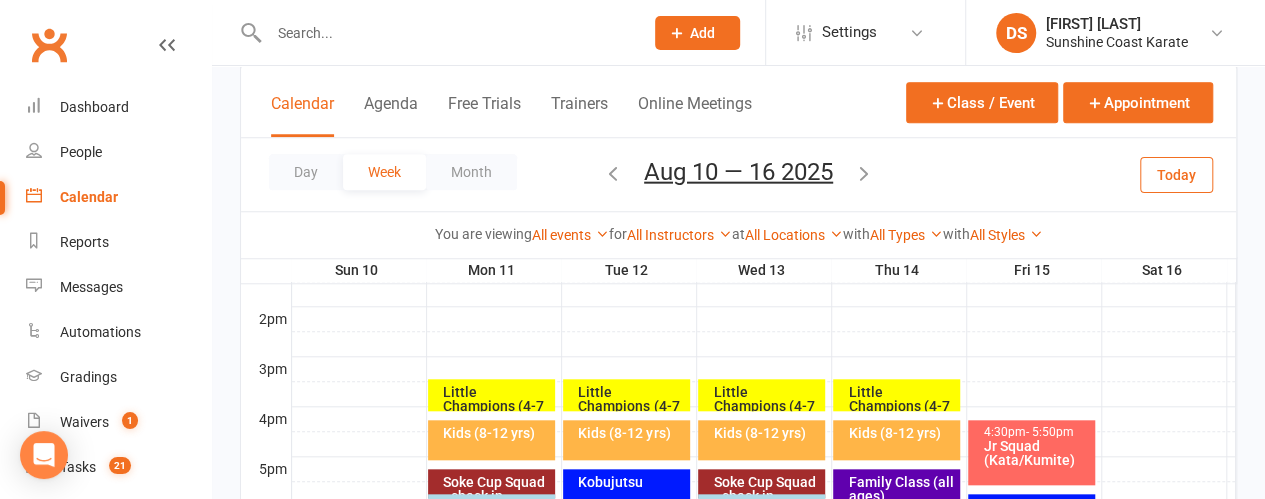 click on "Kids (8-12 yrs)" at bounding box center [496, 433] 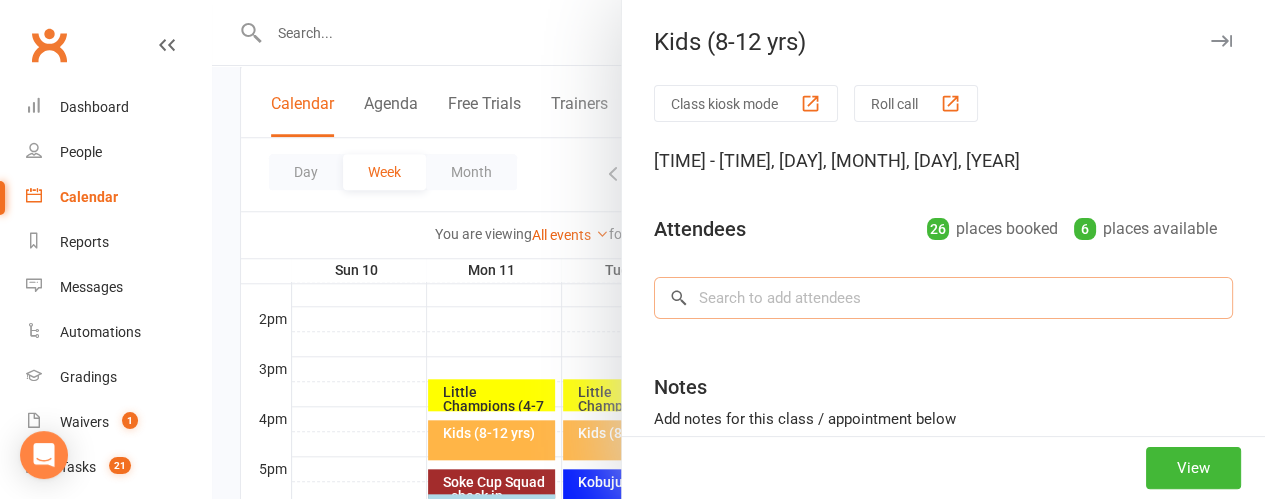 click at bounding box center (943, 298) 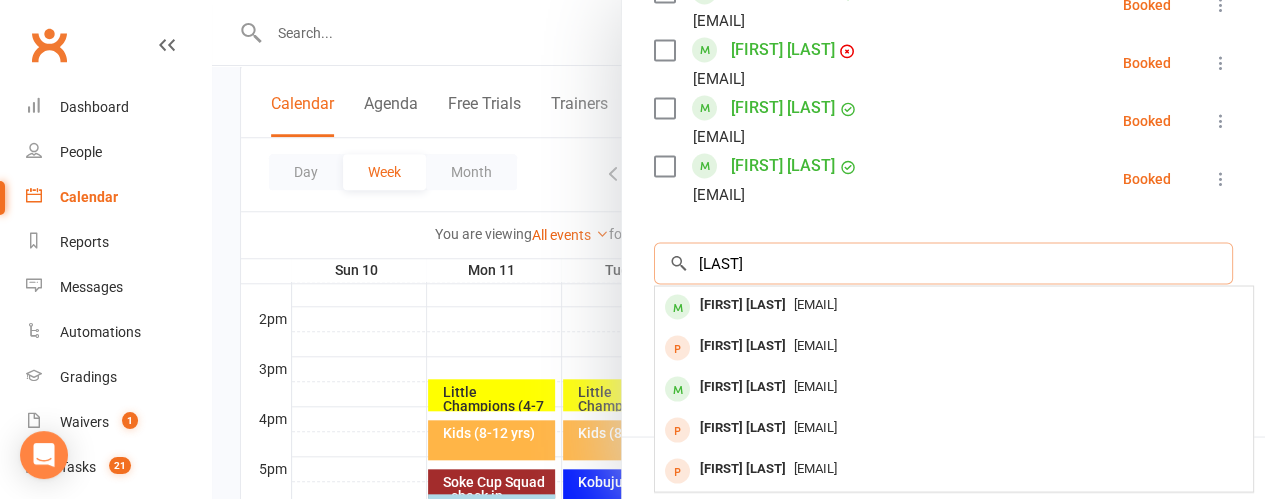 scroll, scrollTop: 1700, scrollLeft: 0, axis: vertical 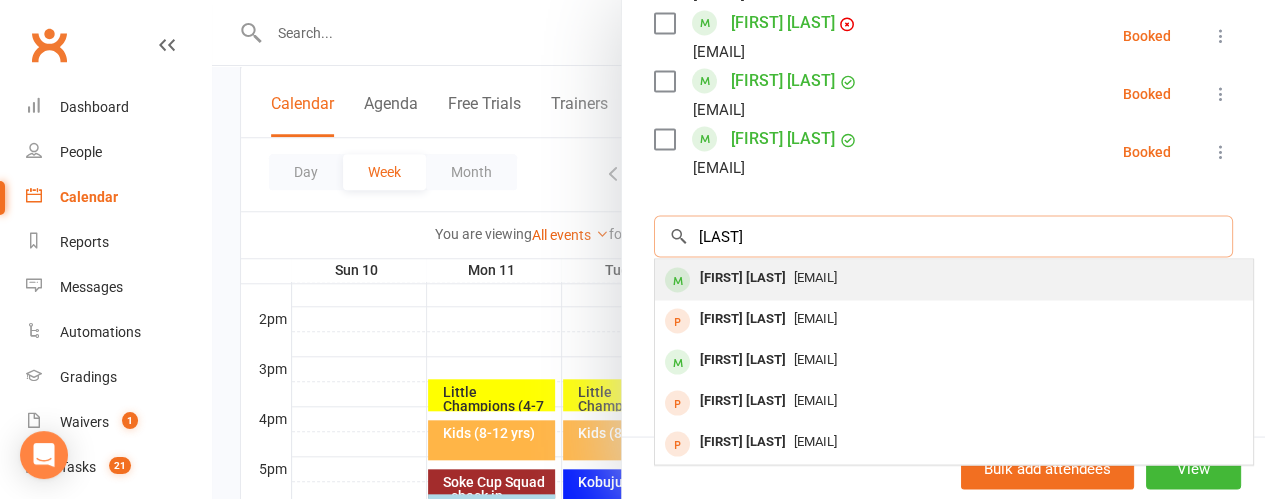 type on "barker" 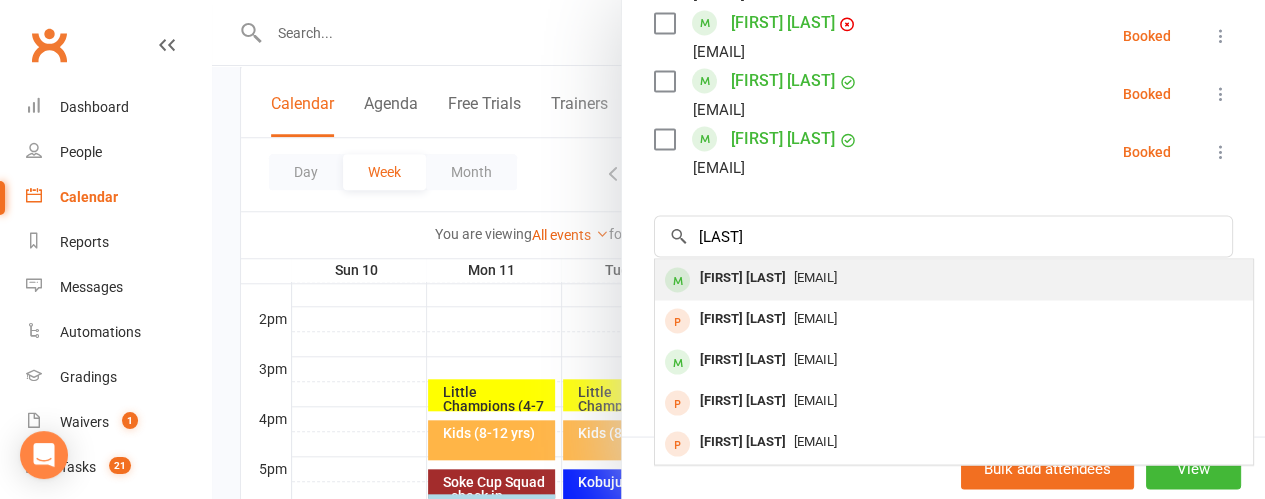 click on "[FIRST] [LAST]" at bounding box center [743, 277] 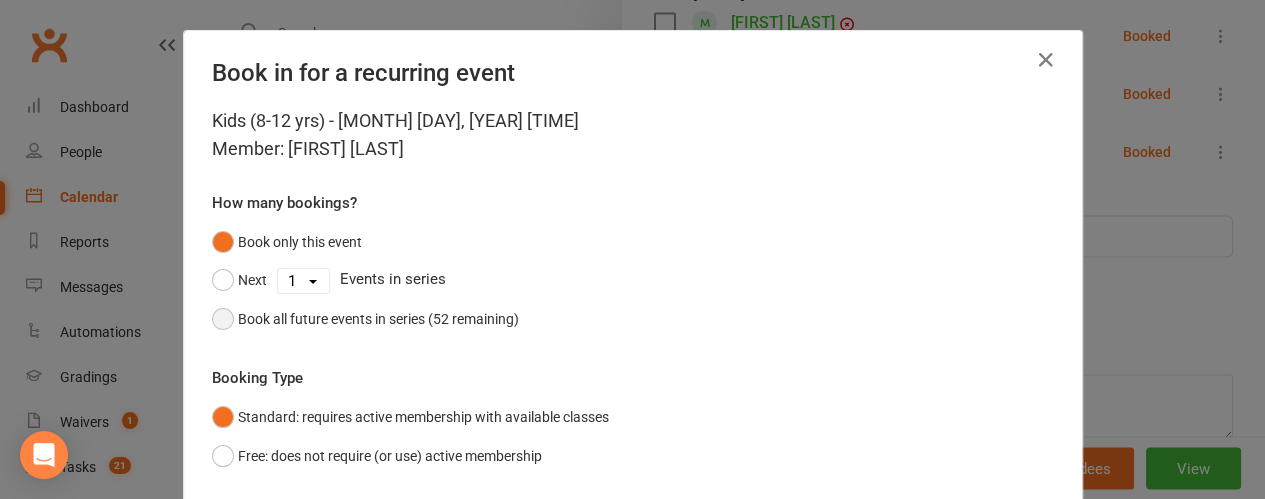 click on "Book all future events in series (52 remaining)" at bounding box center (365, 319) 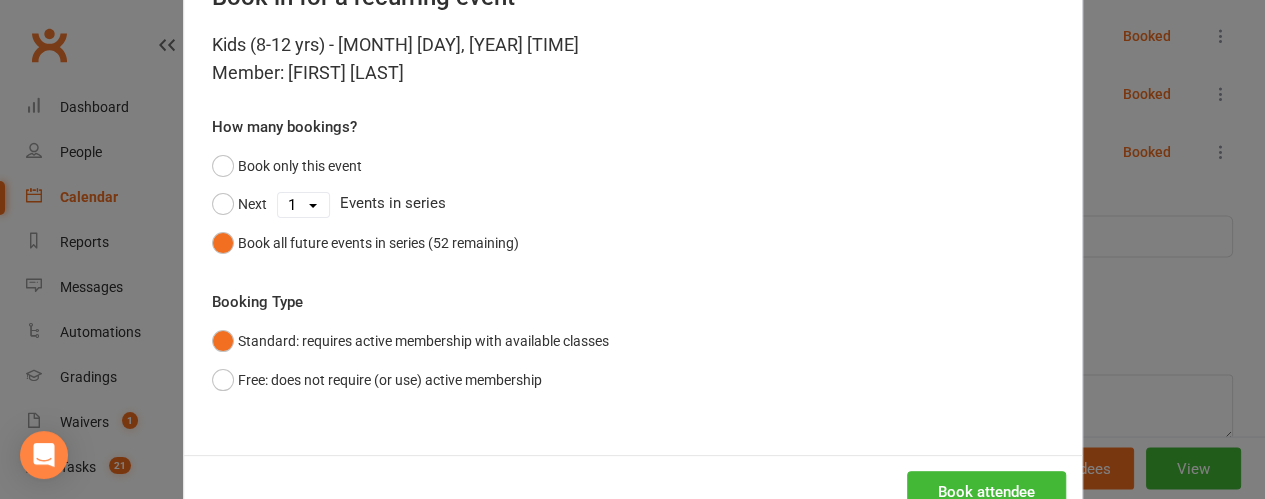 scroll, scrollTop: 134, scrollLeft: 0, axis: vertical 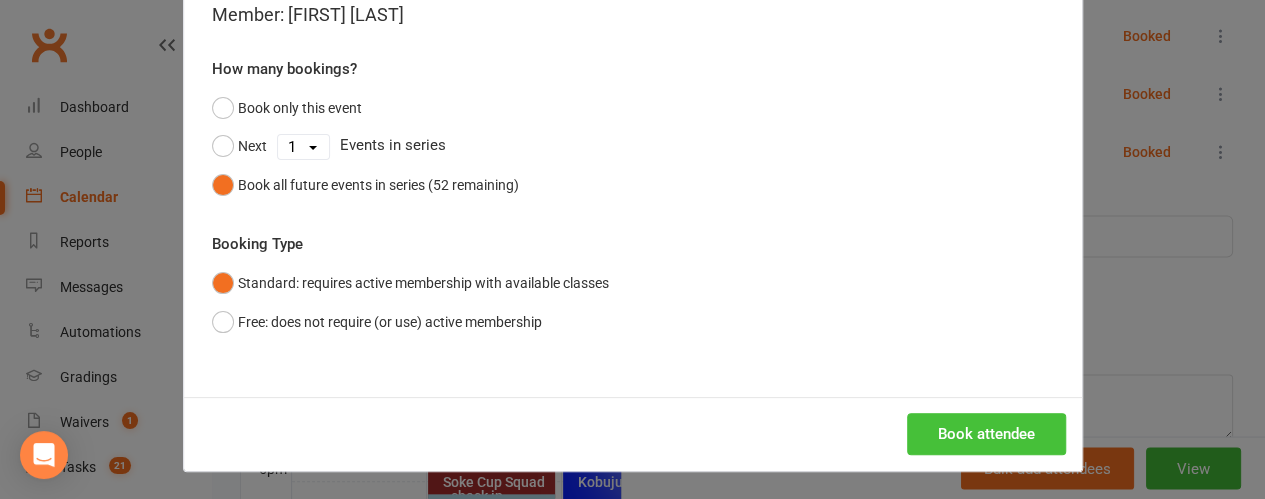click on "Book attendee" at bounding box center [986, 434] 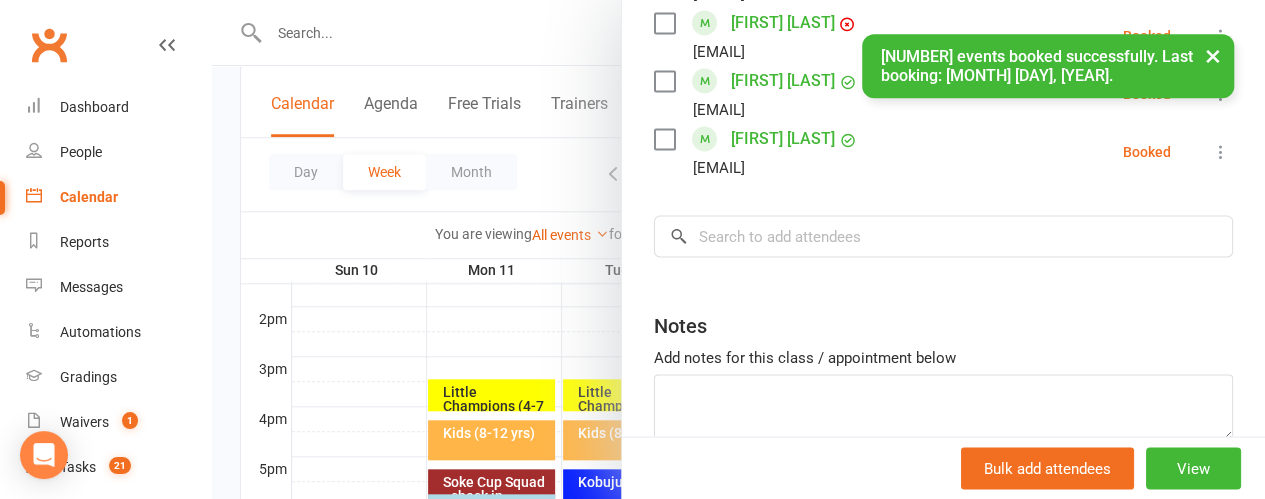 click on "×" at bounding box center [1213, 55] 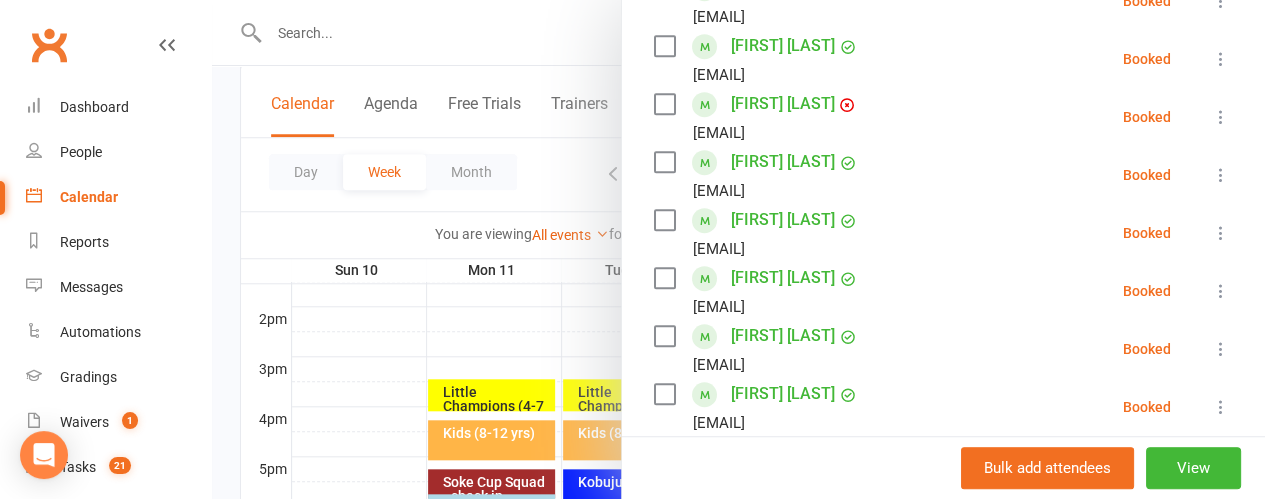 scroll, scrollTop: 0, scrollLeft: 0, axis: both 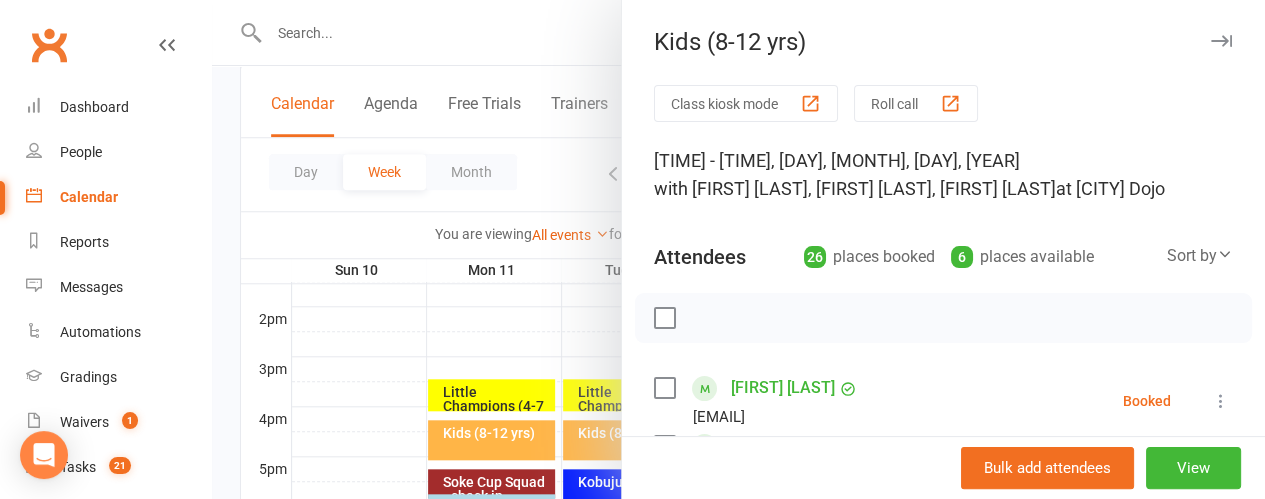 click at bounding box center [1221, 41] 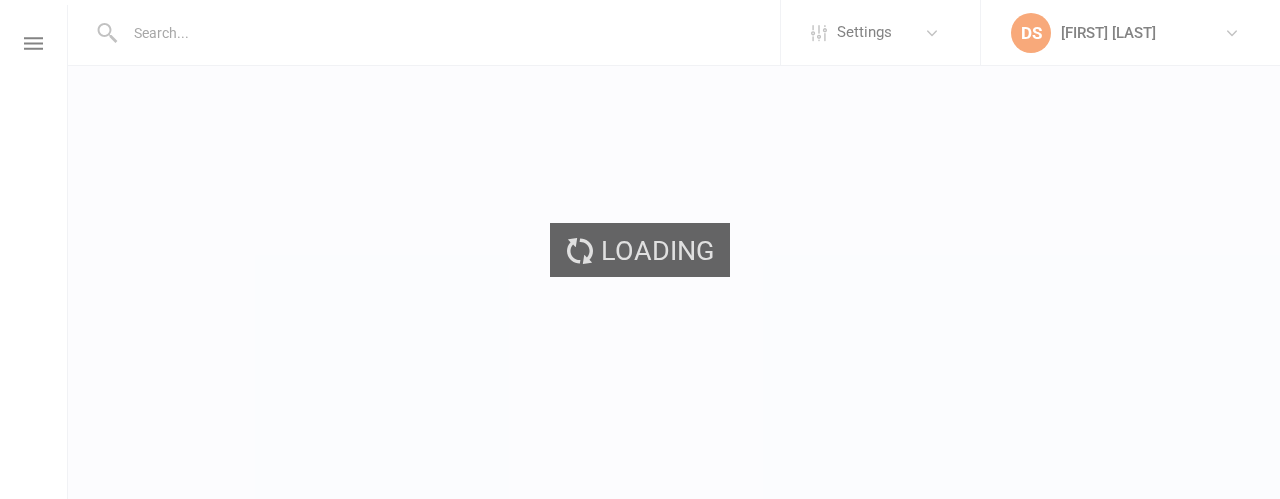 scroll, scrollTop: 0, scrollLeft: 0, axis: both 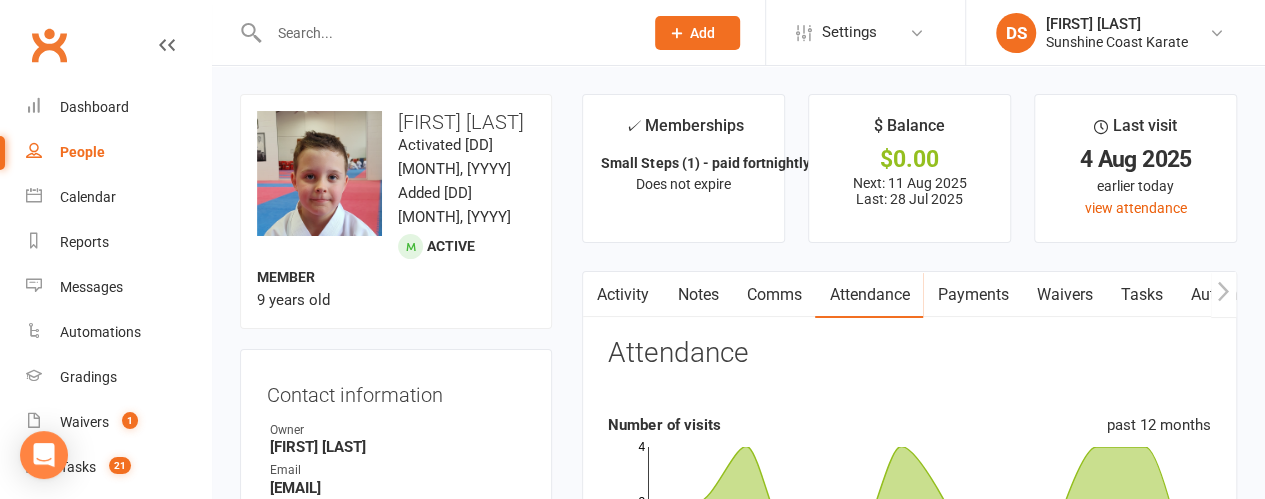 select on "100" 